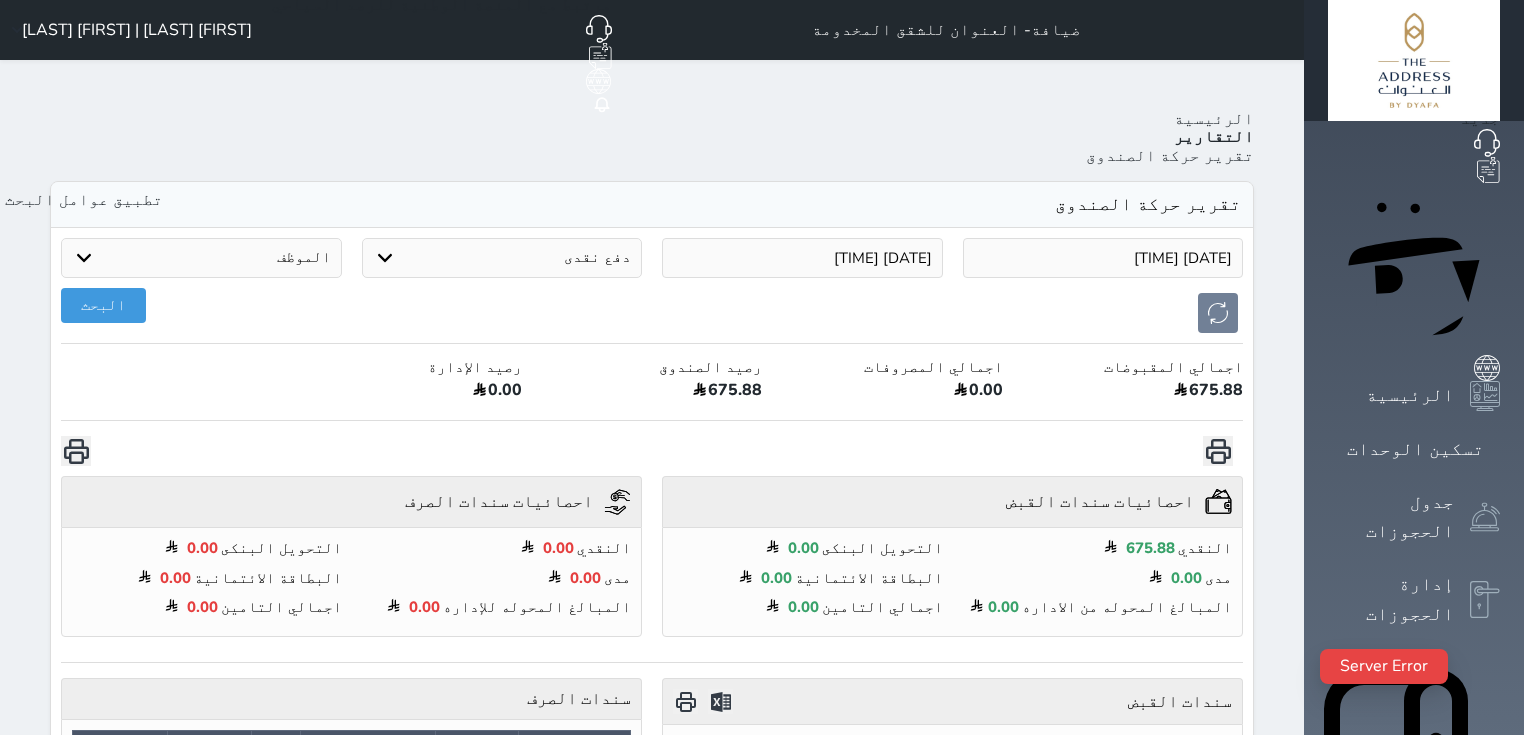select on "cash" 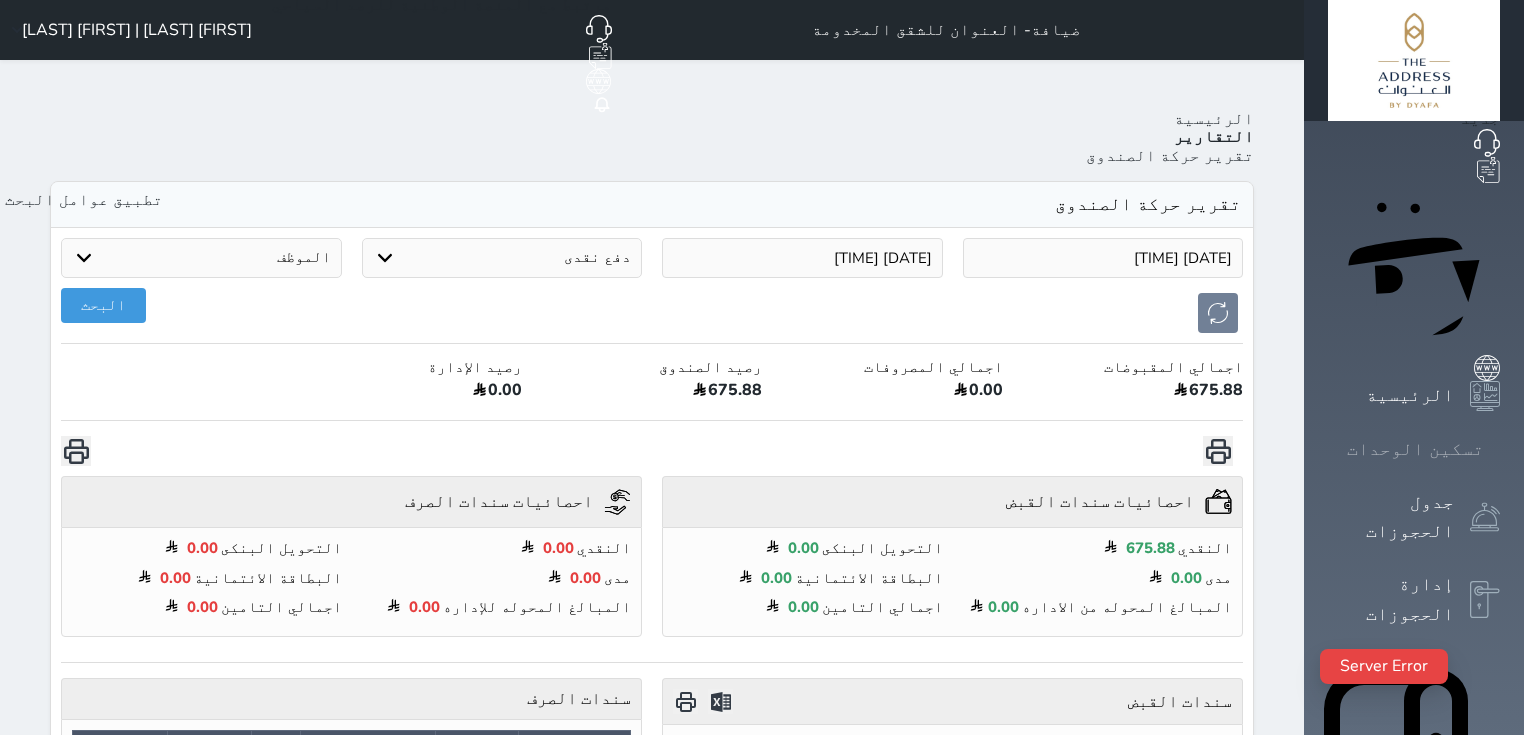 scroll, scrollTop: 117, scrollLeft: 0, axis: vertical 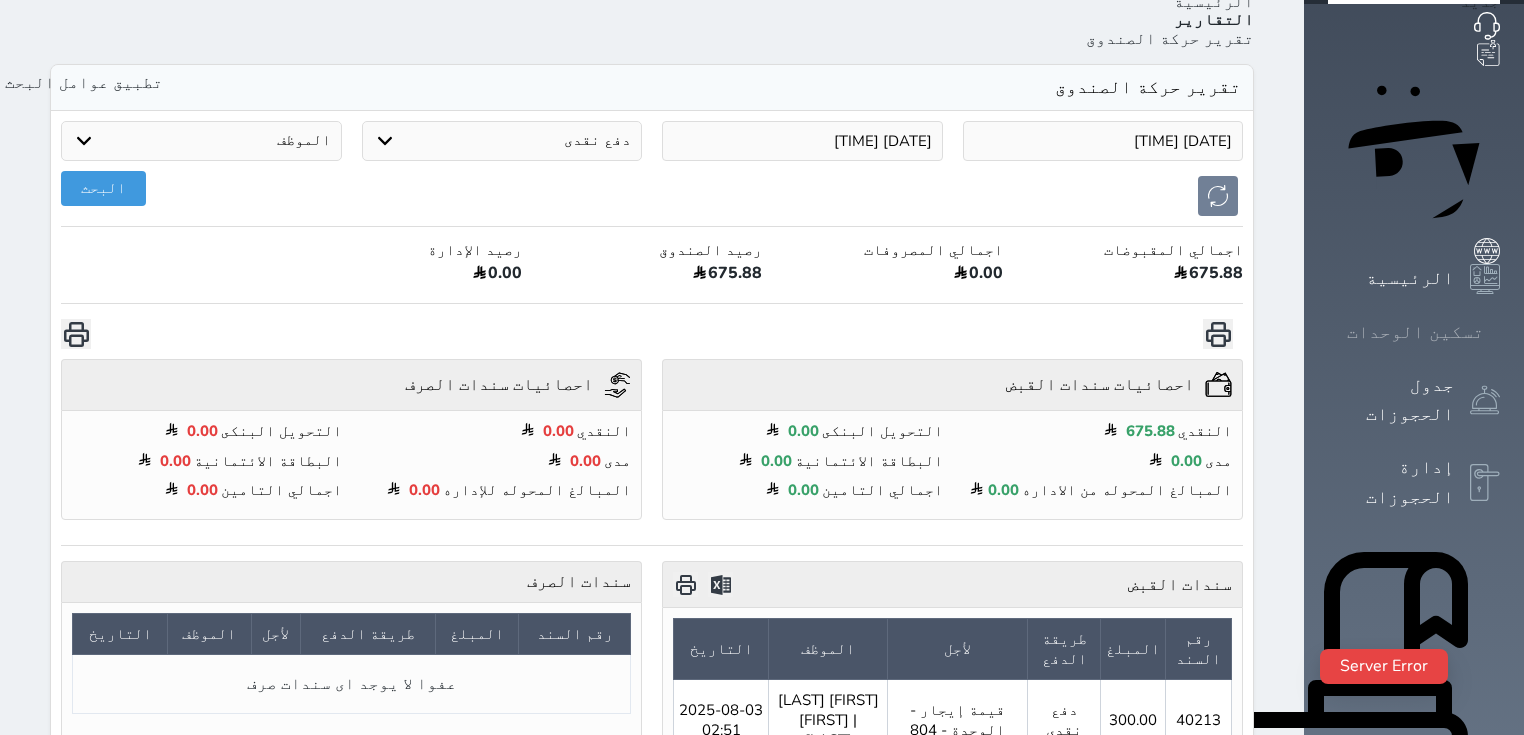 click at bounding box center (1500, 332) 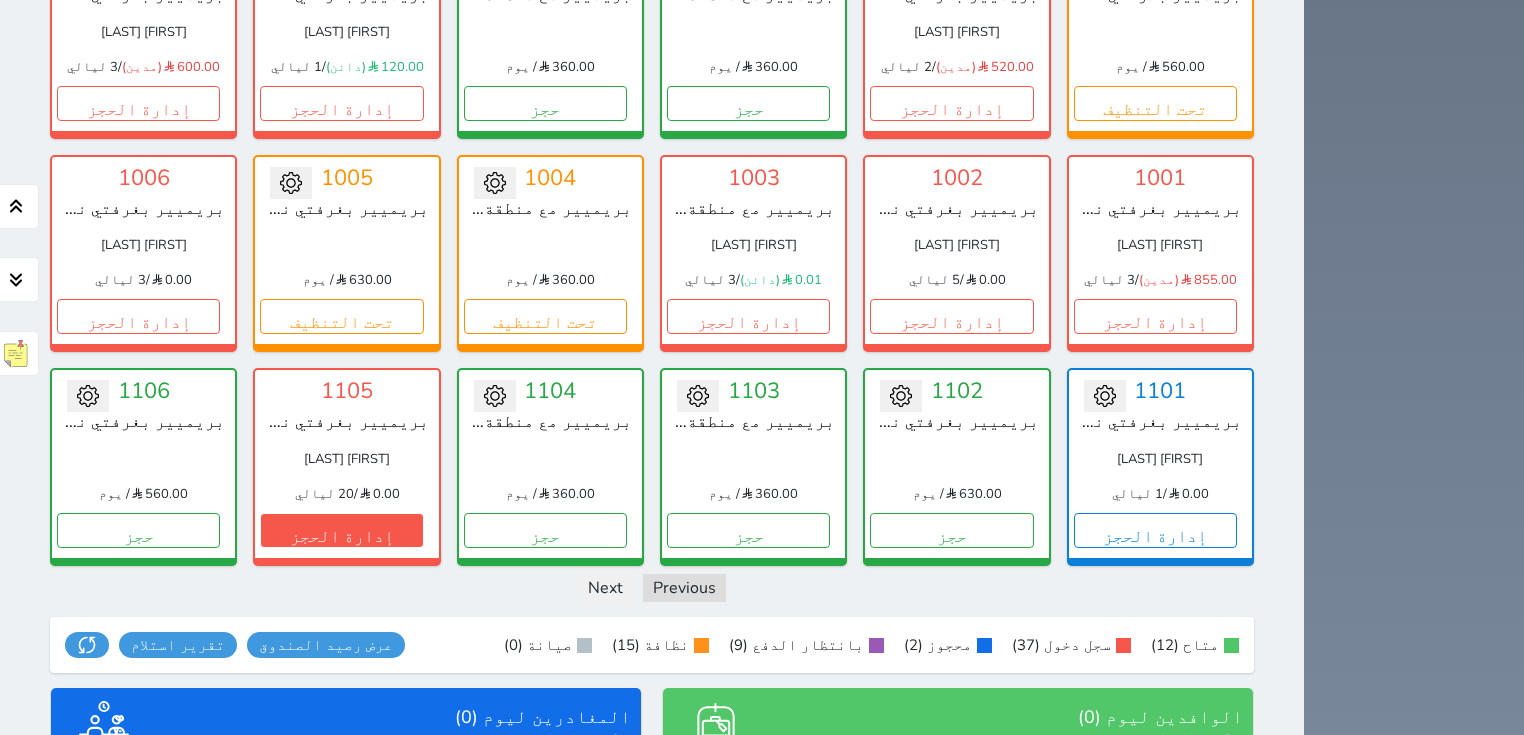 scroll, scrollTop: 2320, scrollLeft: 0, axis: vertical 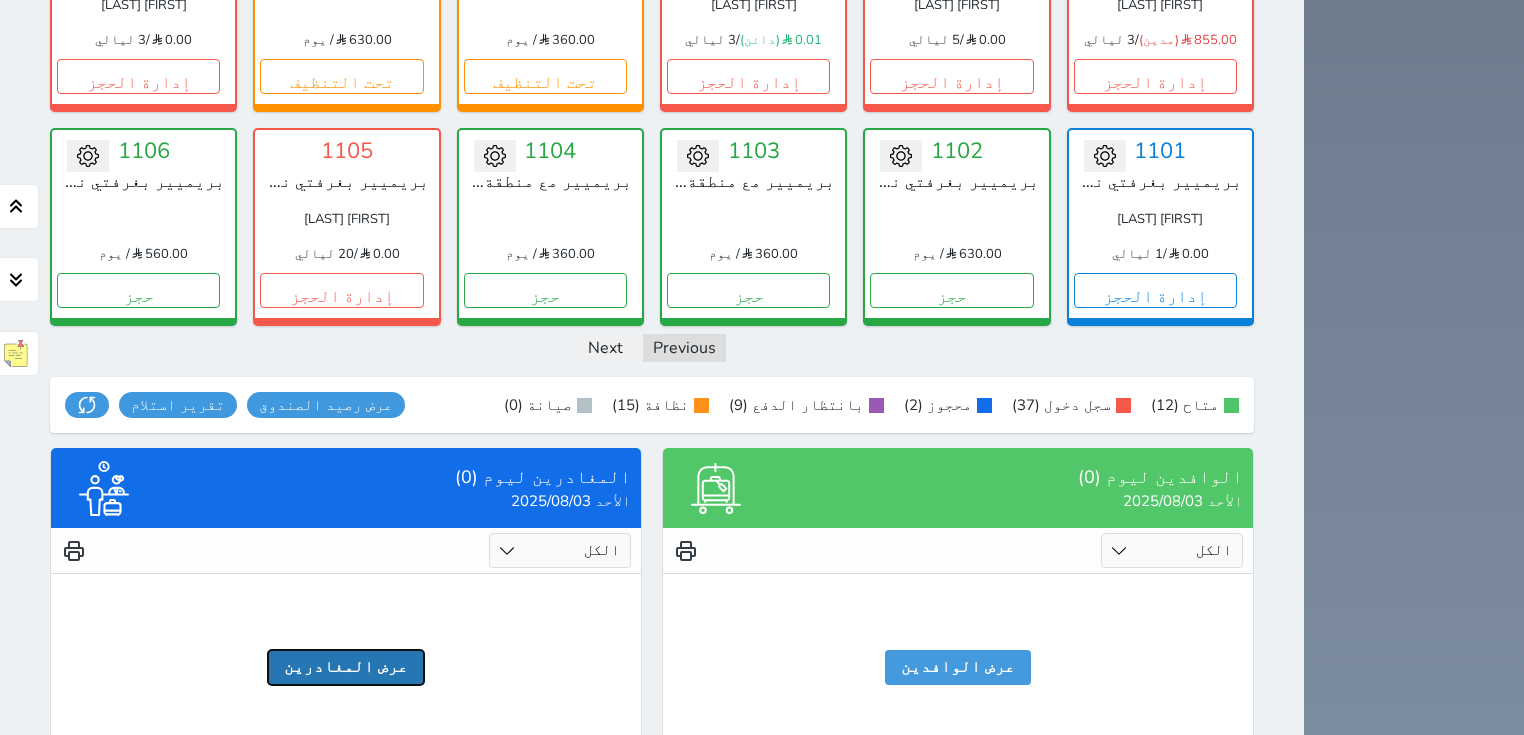 click on "عرض المغادرين" at bounding box center (346, 667) 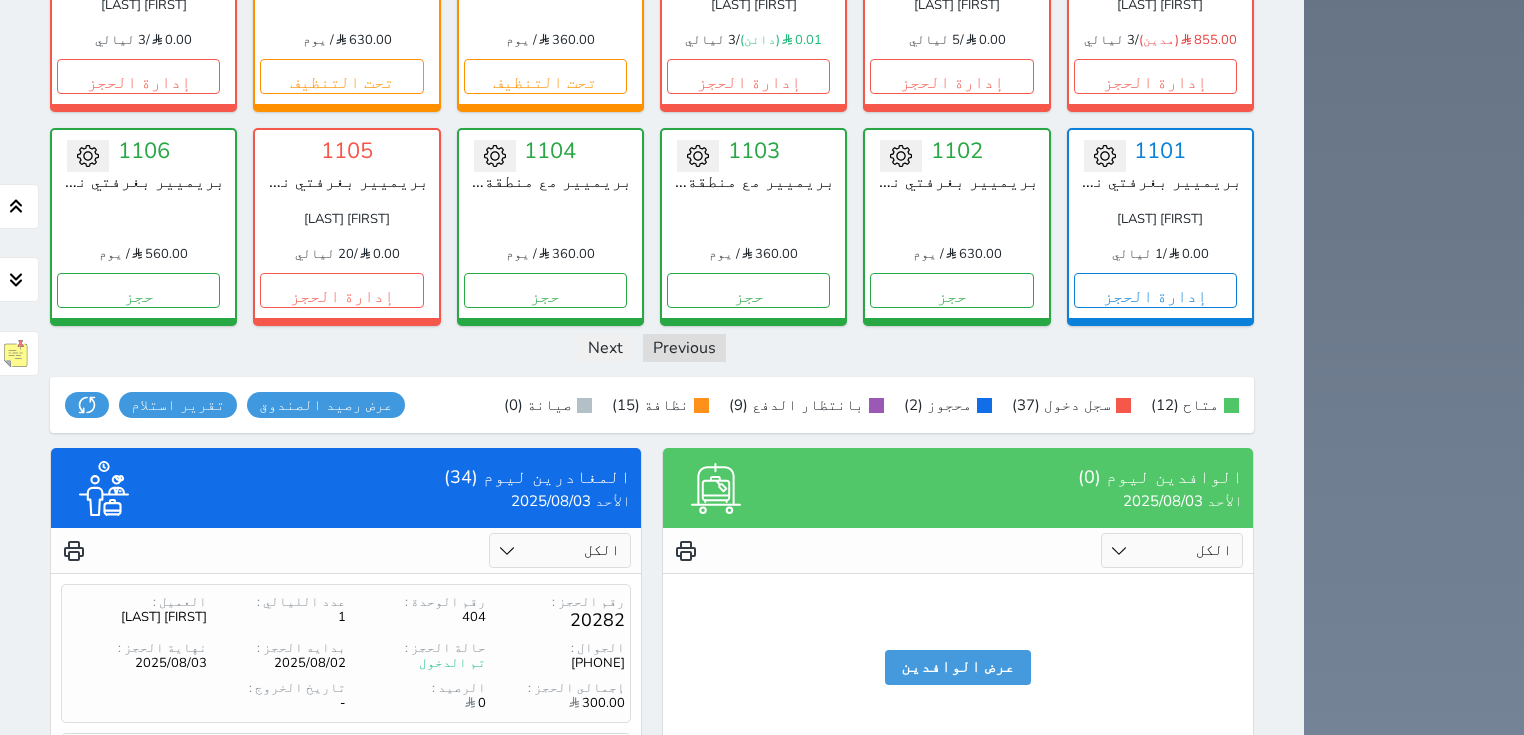 click on "الكل   تم الدخول   تم المغادرة" at bounding box center [560, 550] 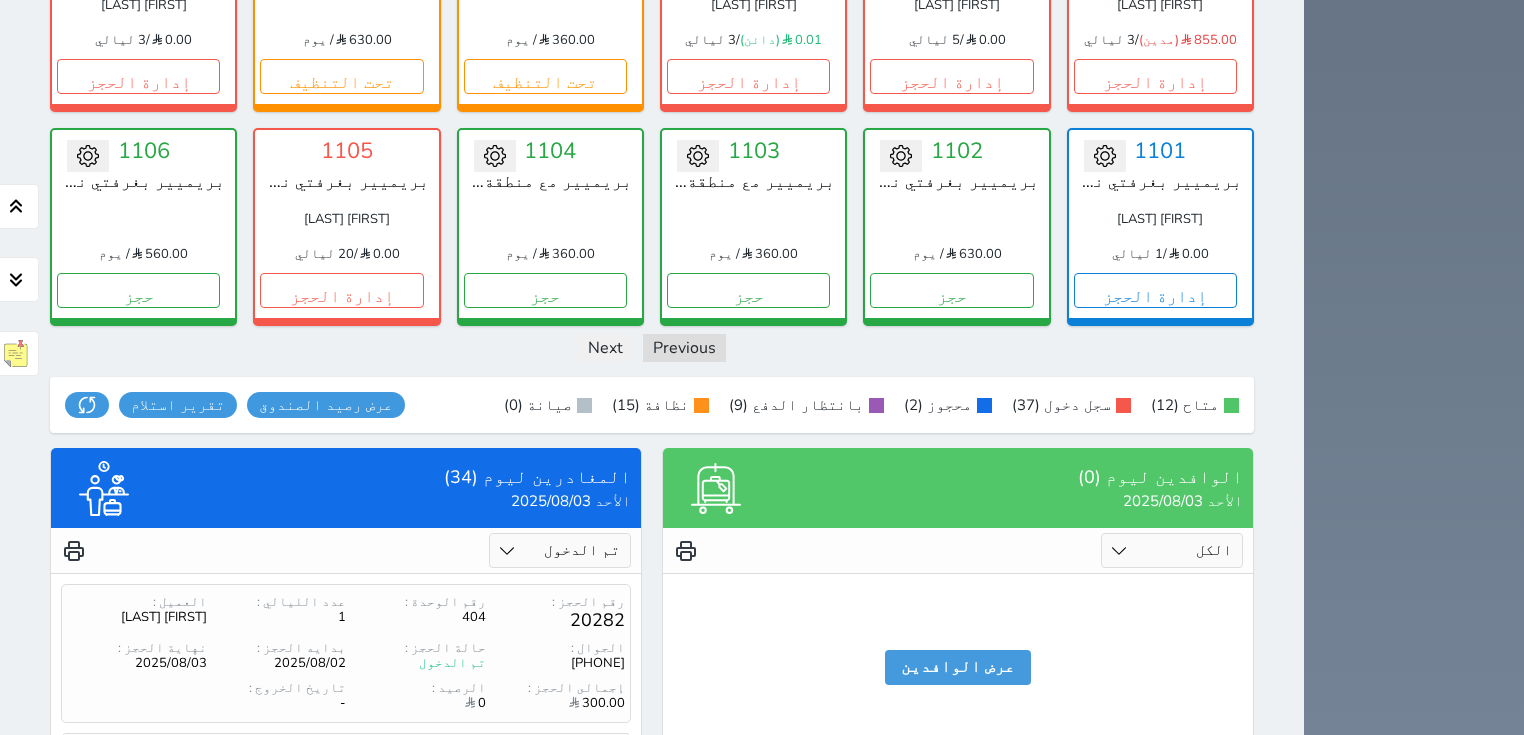 click on "الكل   تم الدخول   تم المغادرة" at bounding box center [560, 550] 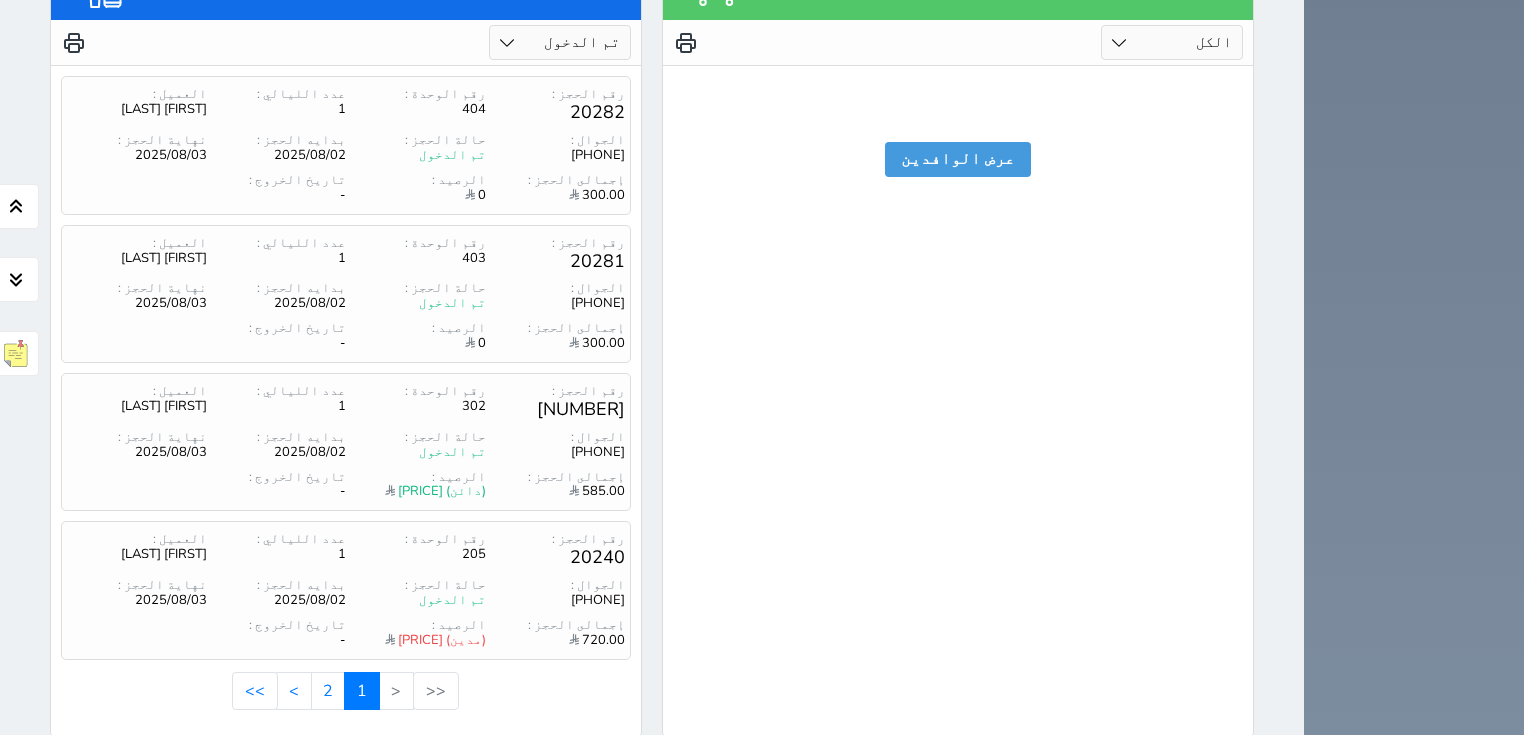 scroll, scrollTop: 2832, scrollLeft: 0, axis: vertical 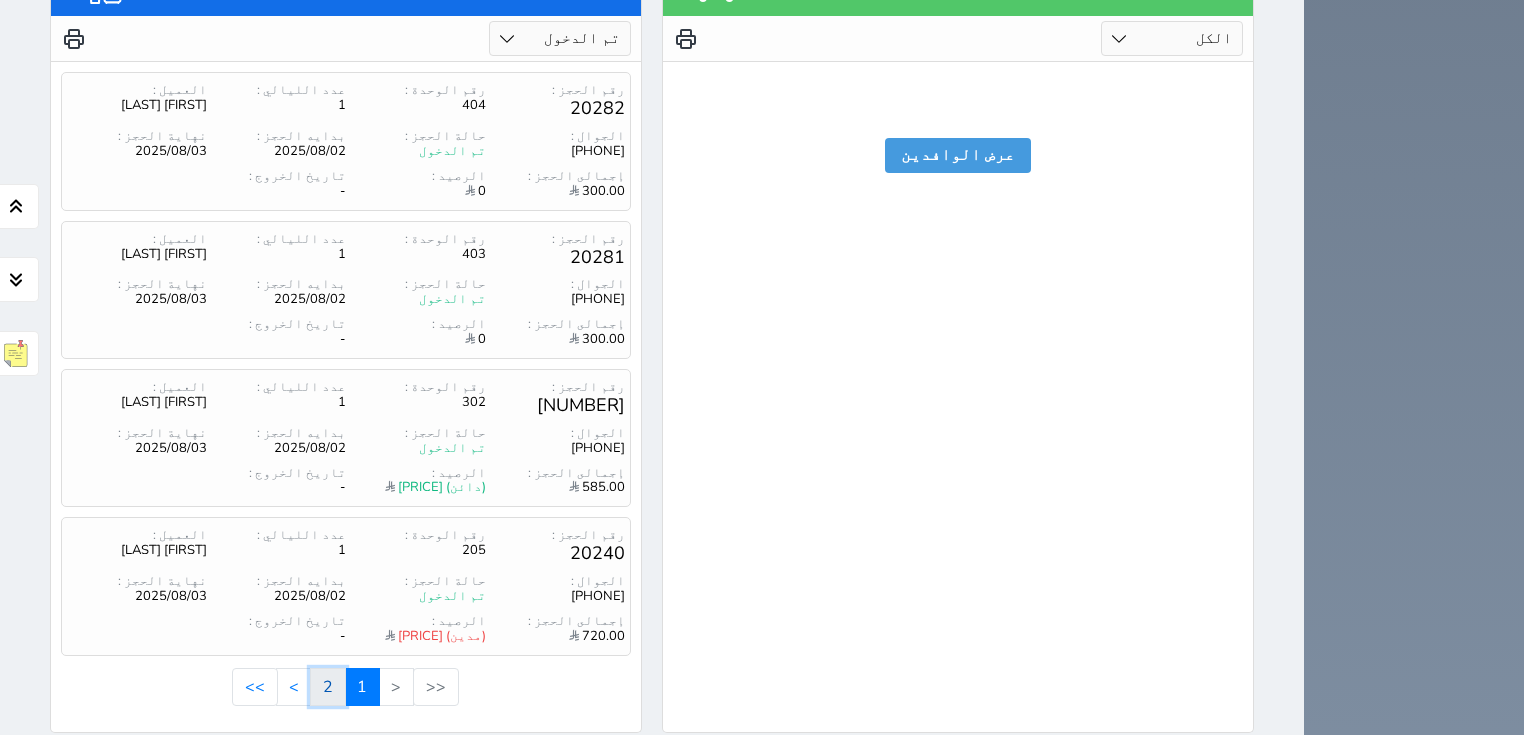 click on "2" at bounding box center [328, 687] 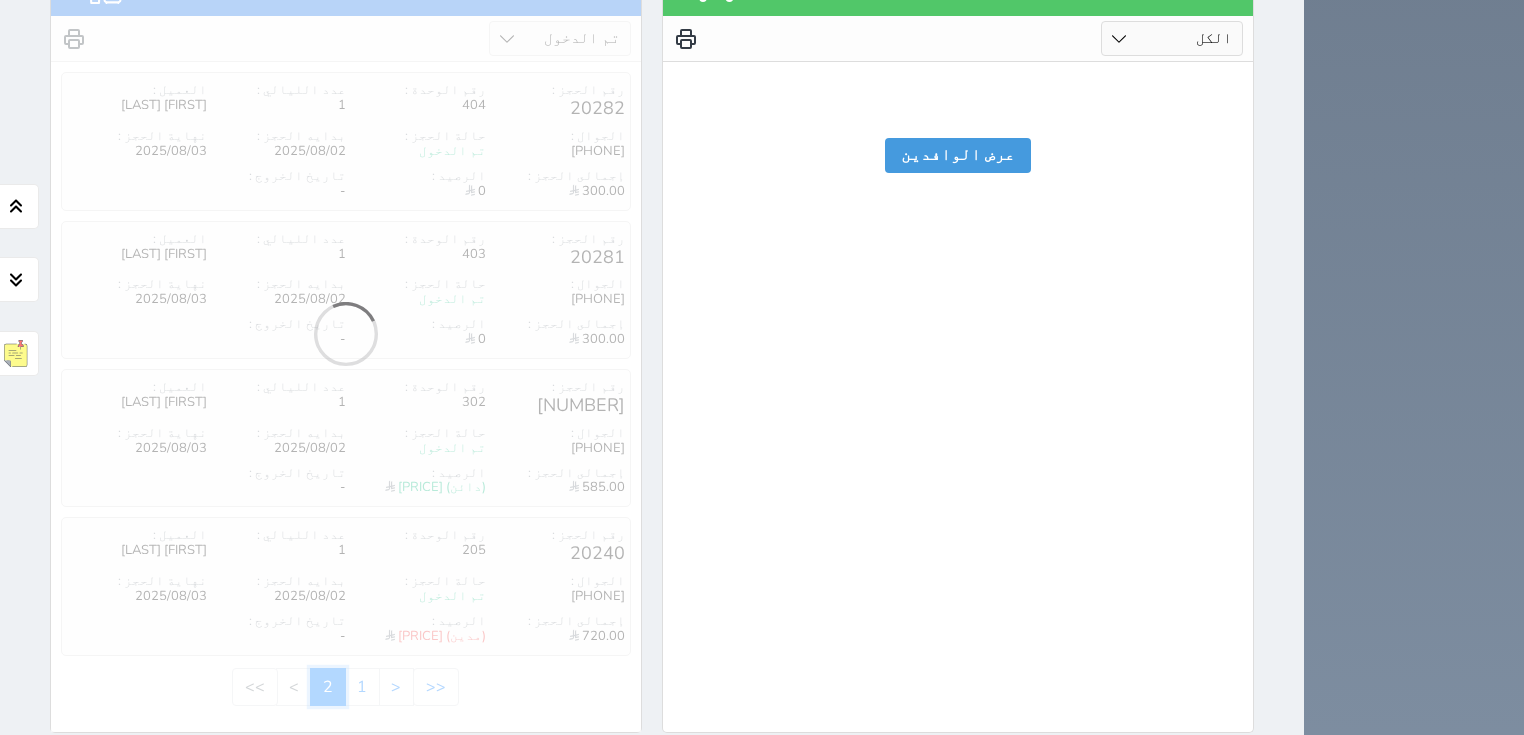scroll, scrollTop: 2674, scrollLeft: 0, axis: vertical 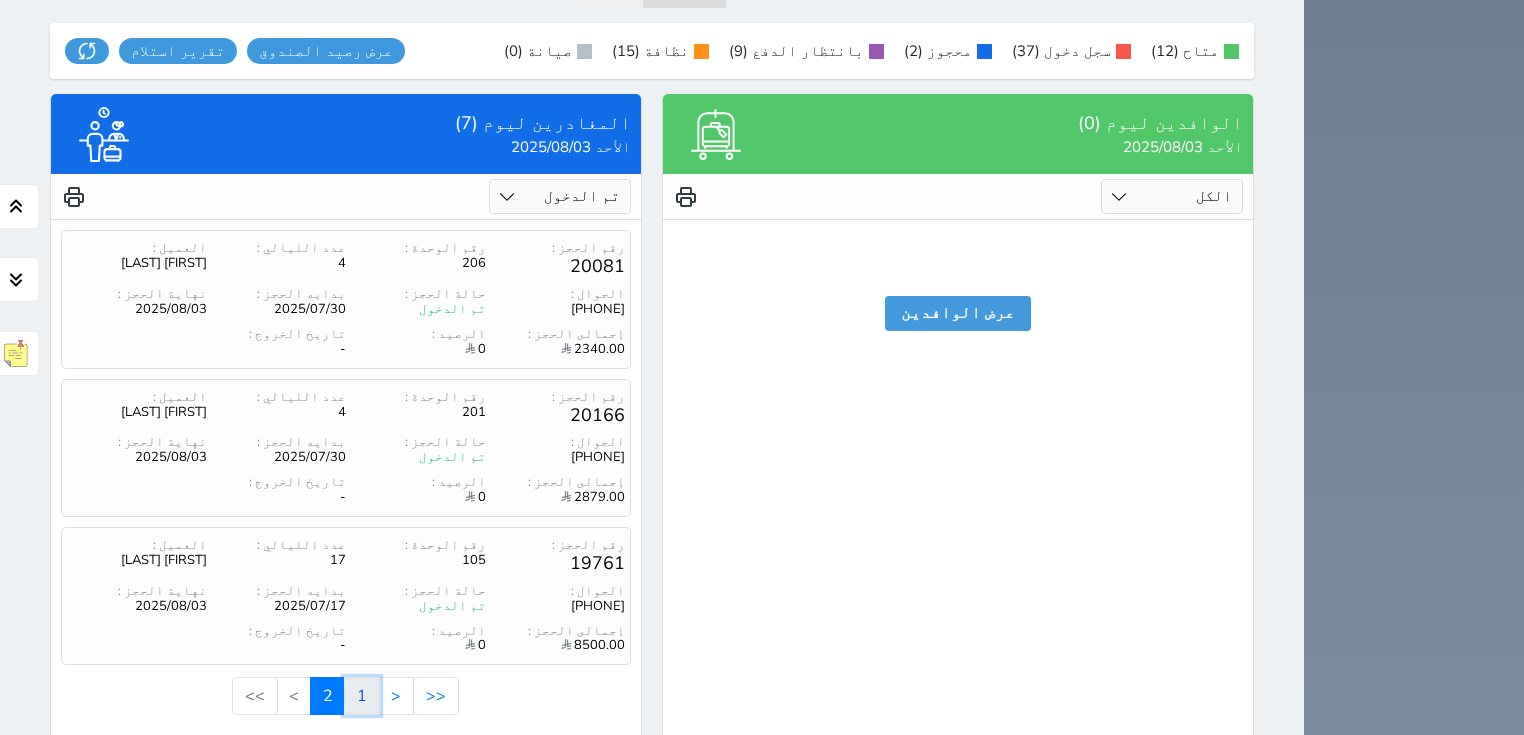 click on "1" at bounding box center (362, 696) 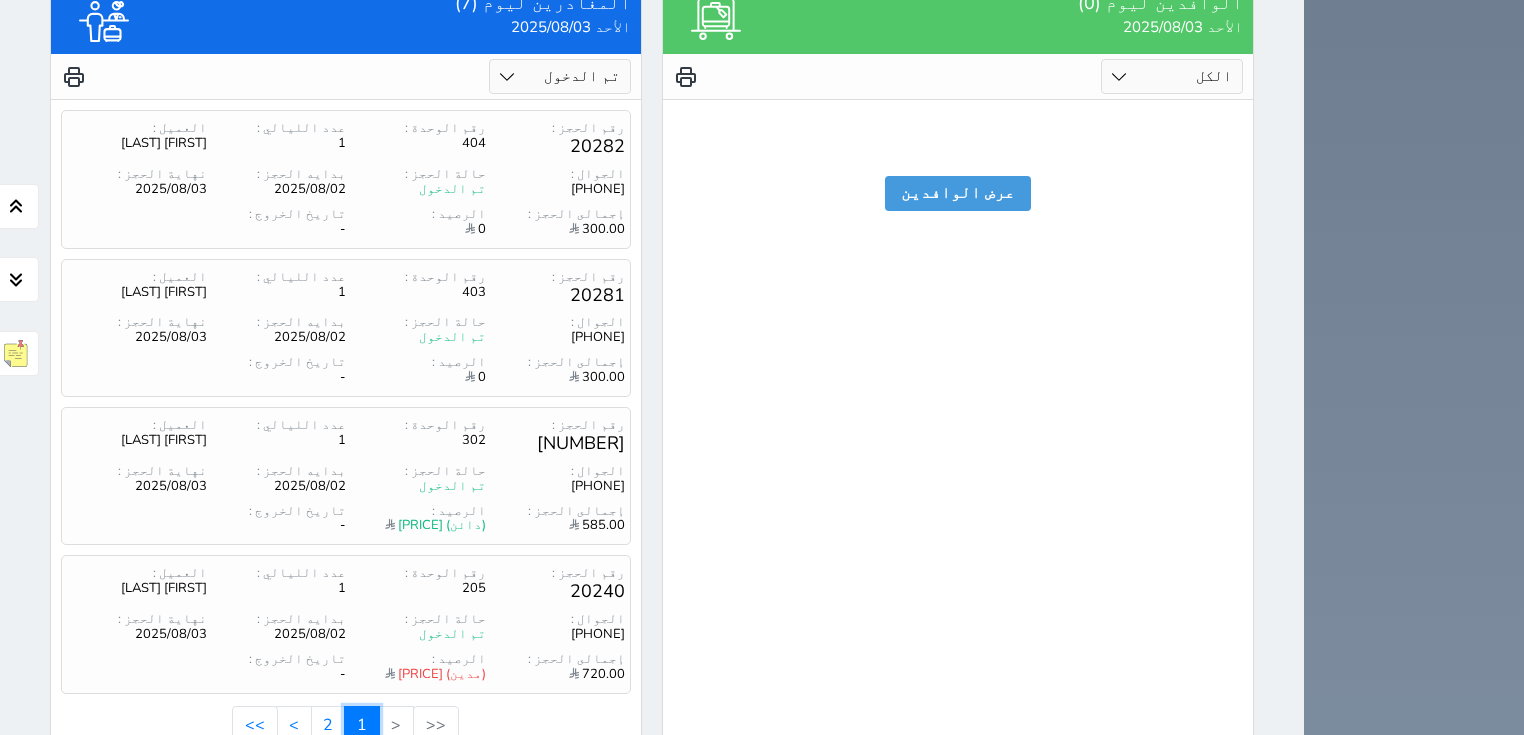 scroll, scrollTop: 2832, scrollLeft: 0, axis: vertical 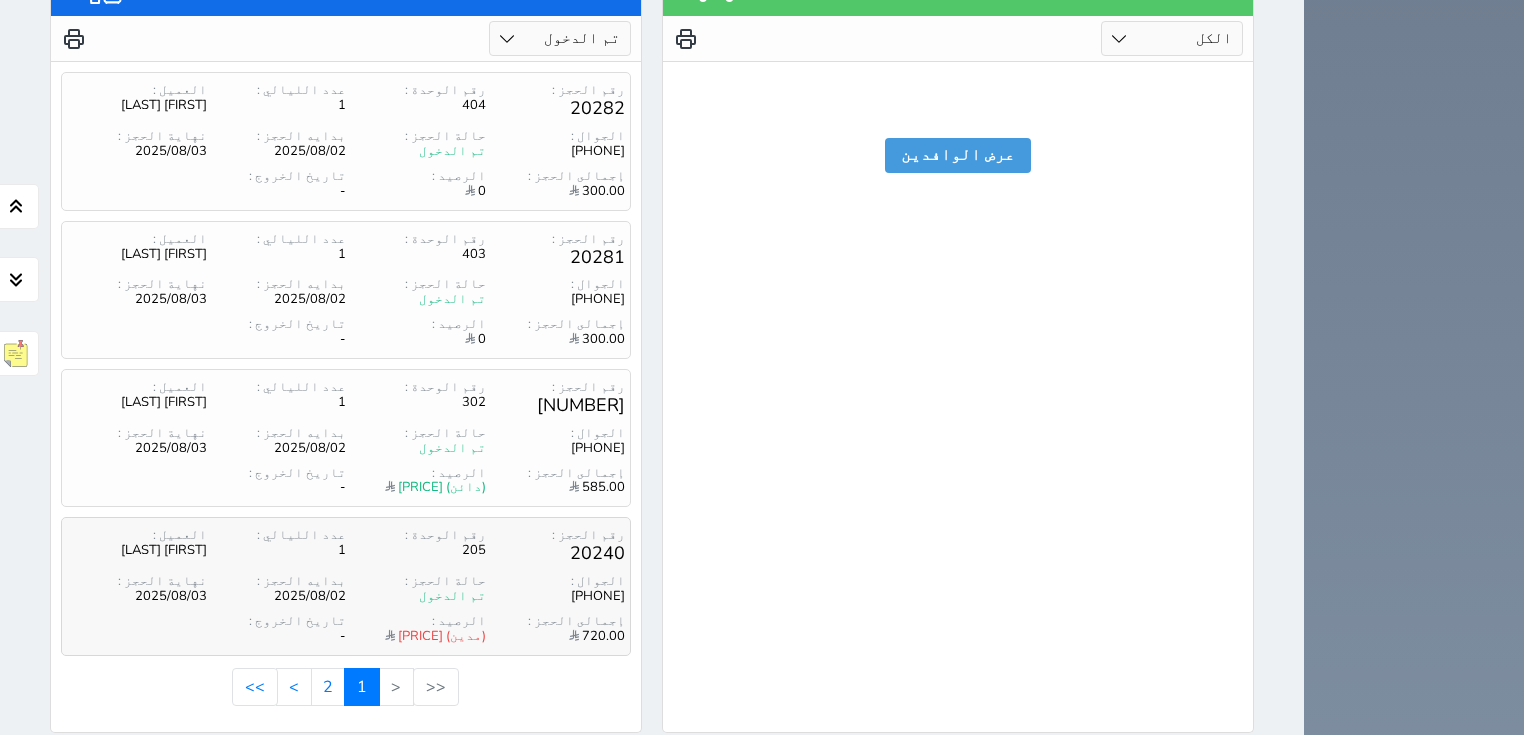 click on "720.00" at bounding box center (556, 637) 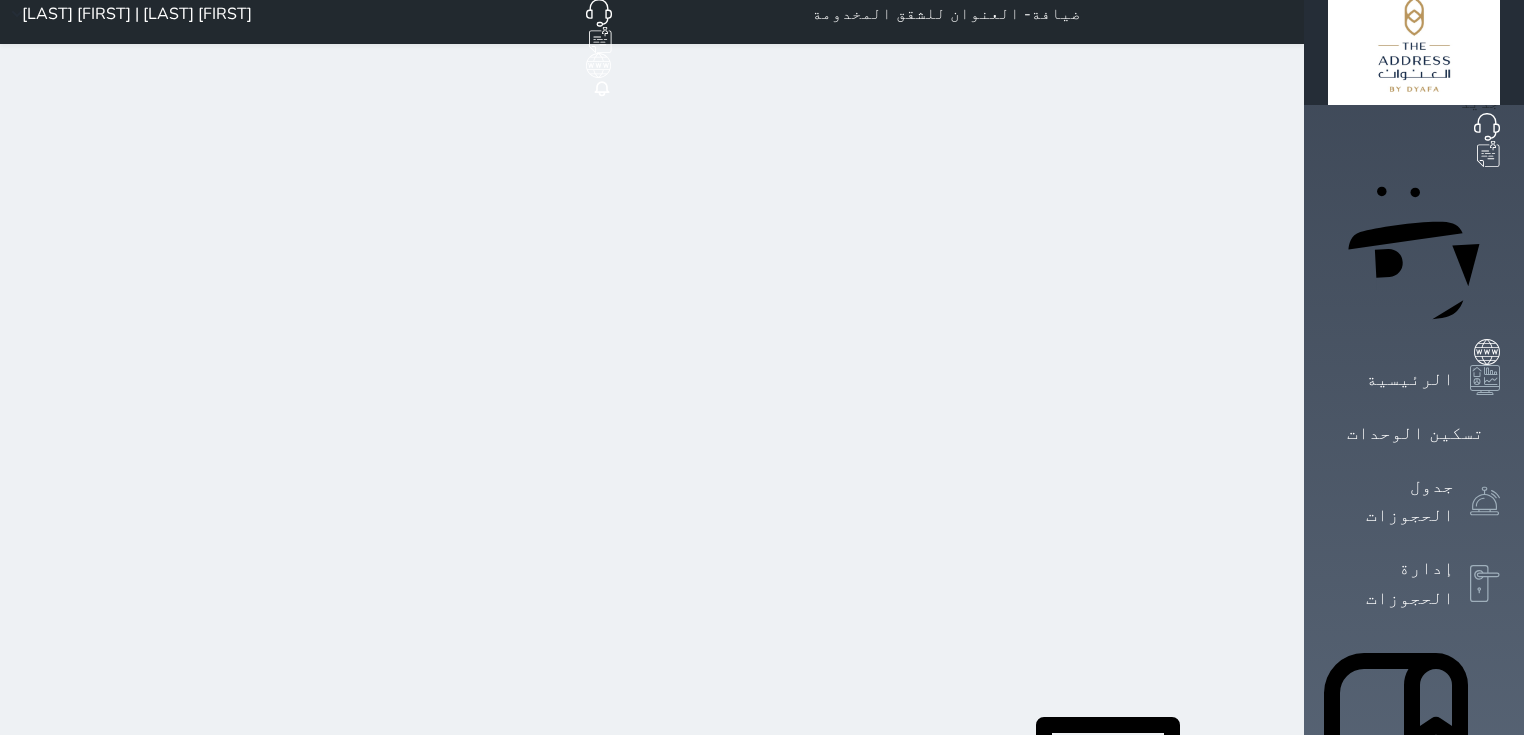 scroll, scrollTop: 0, scrollLeft: 0, axis: both 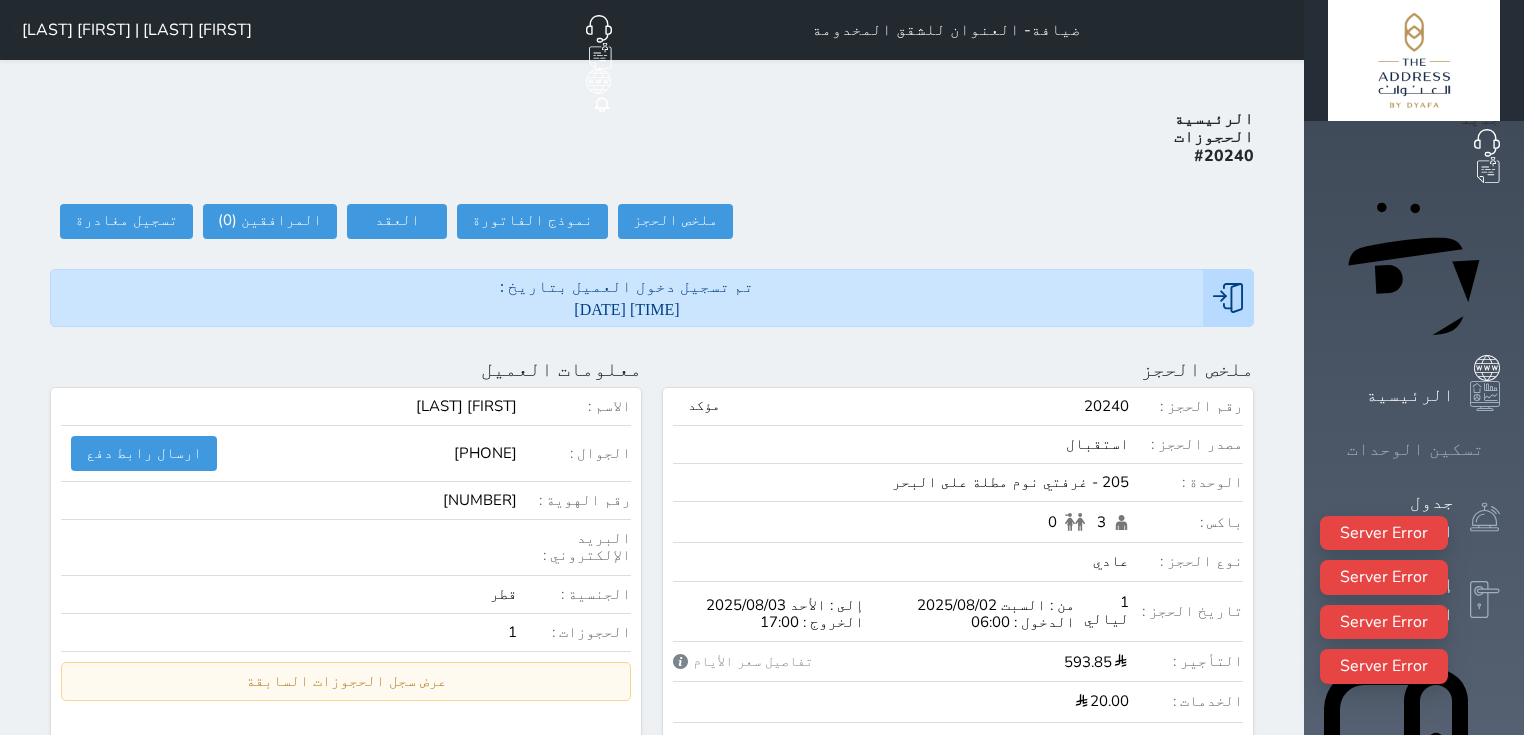 click 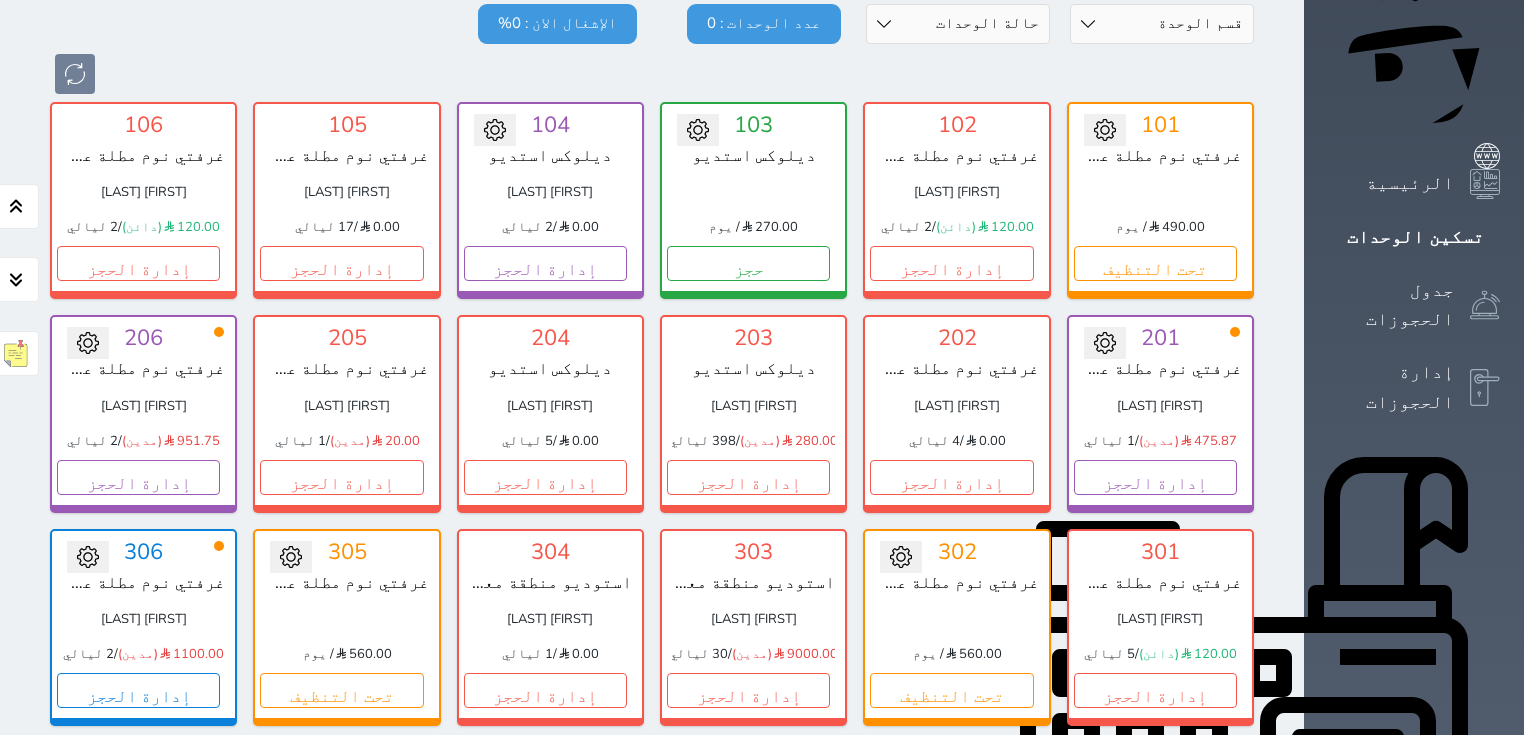 scroll, scrollTop: 293, scrollLeft: 0, axis: vertical 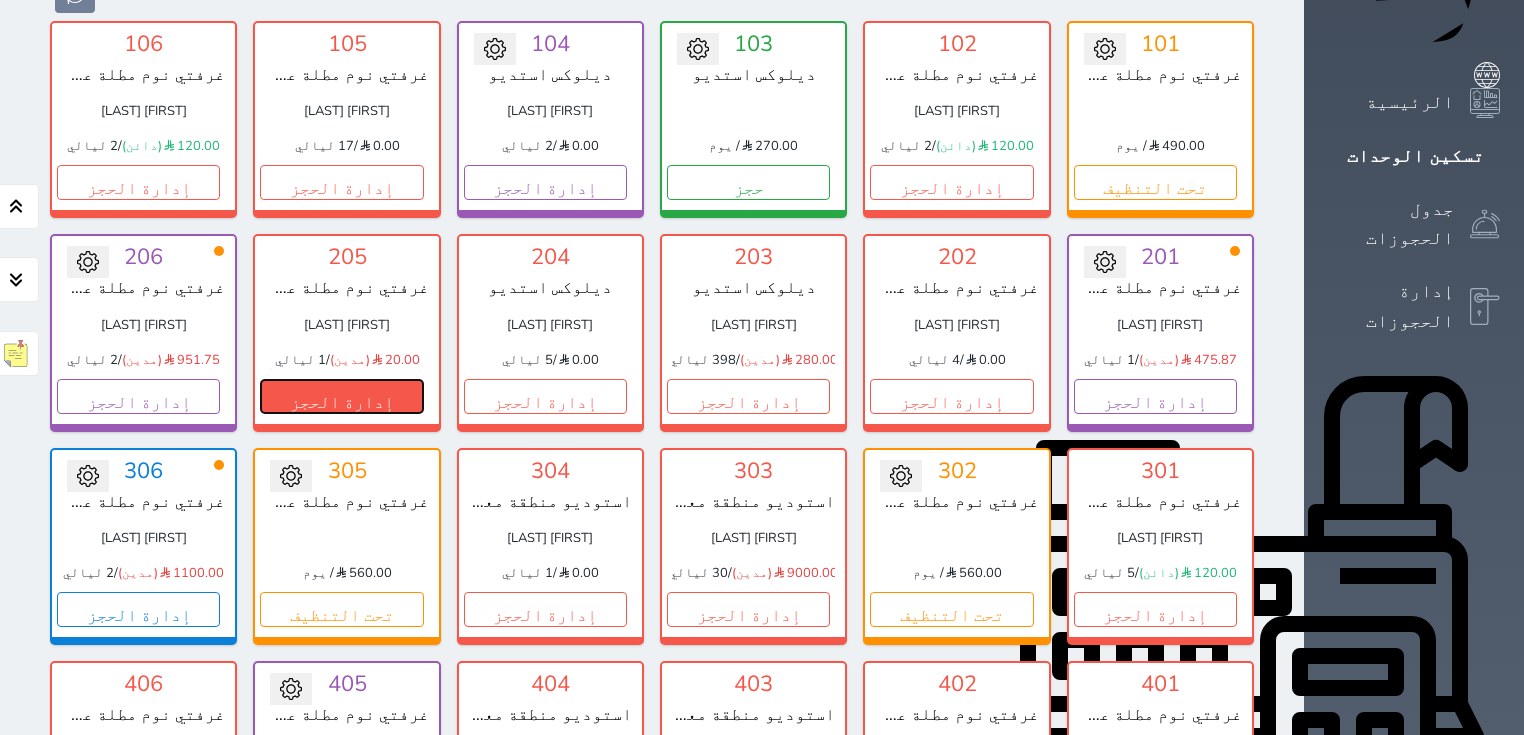 click on "إدارة الحجز" at bounding box center [341, 396] 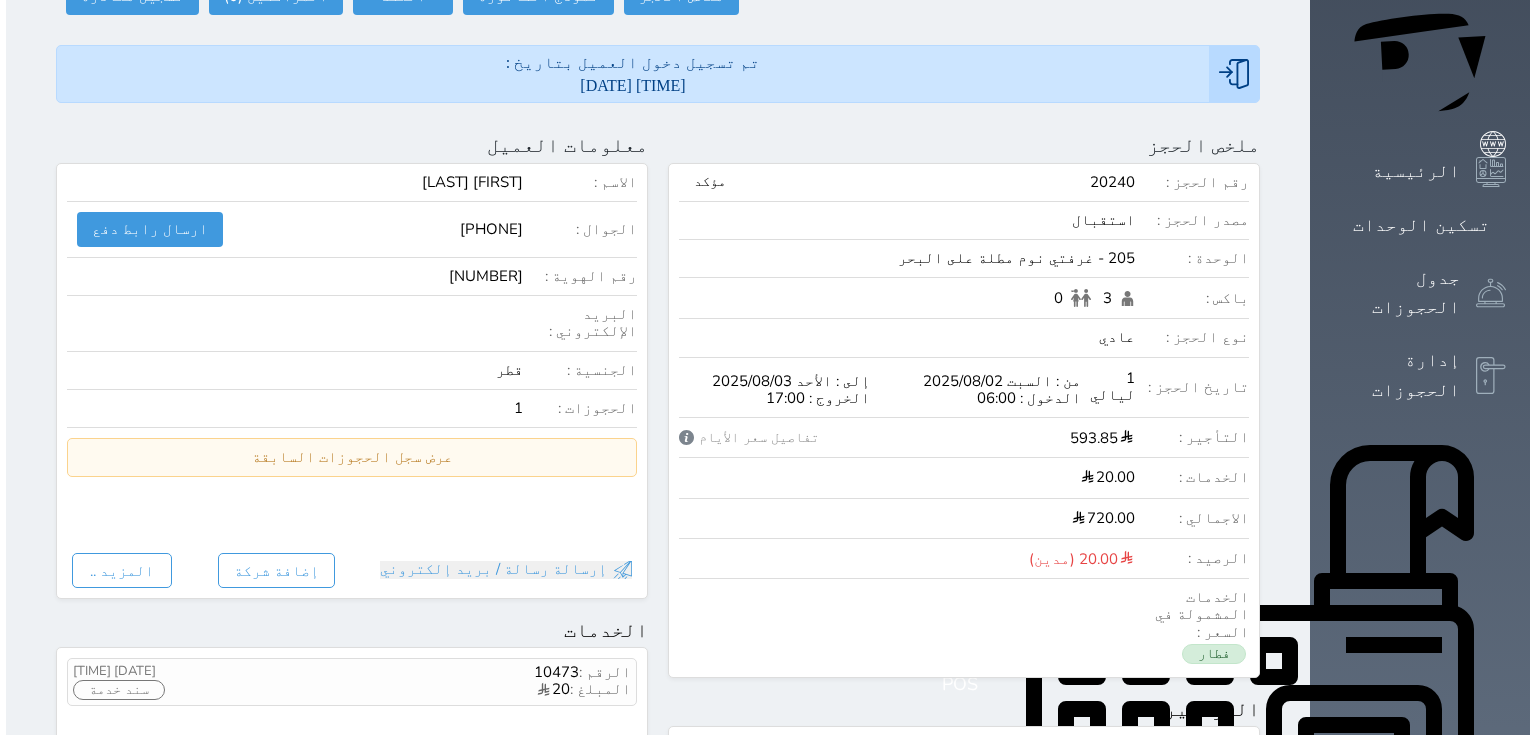scroll, scrollTop: 224, scrollLeft: 0, axis: vertical 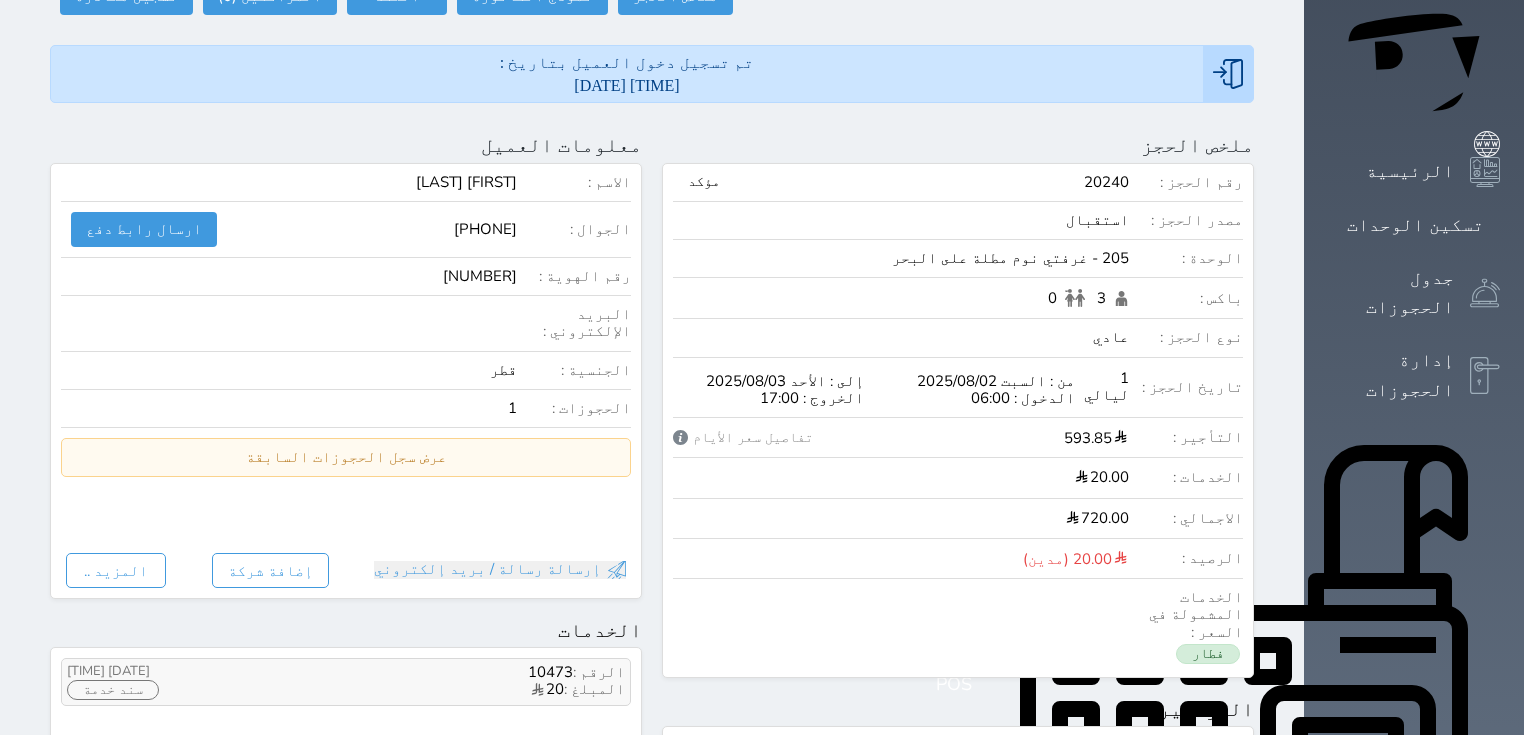 click on "20" at bounding box center [546, 690] 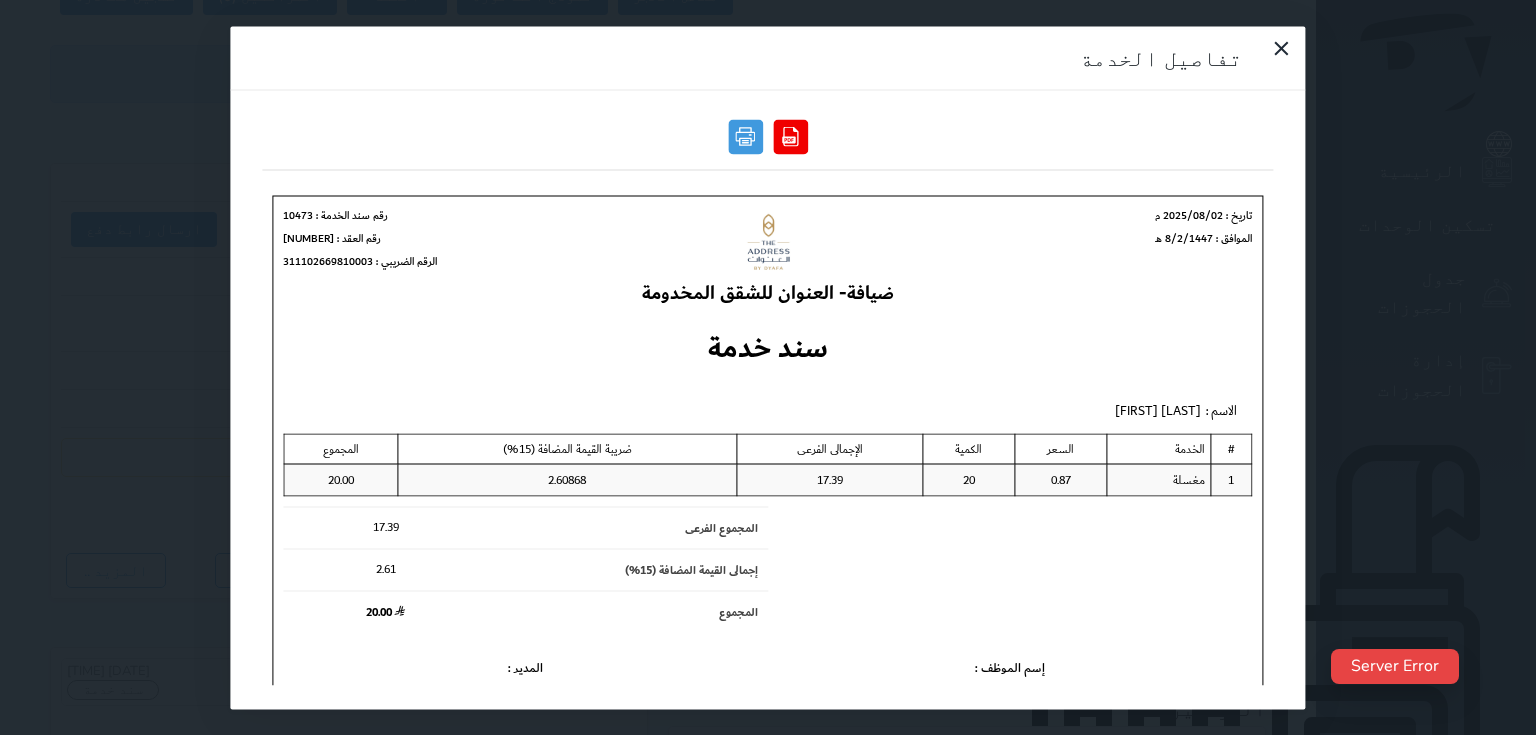 scroll, scrollTop: 0, scrollLeft: 0, axis: both 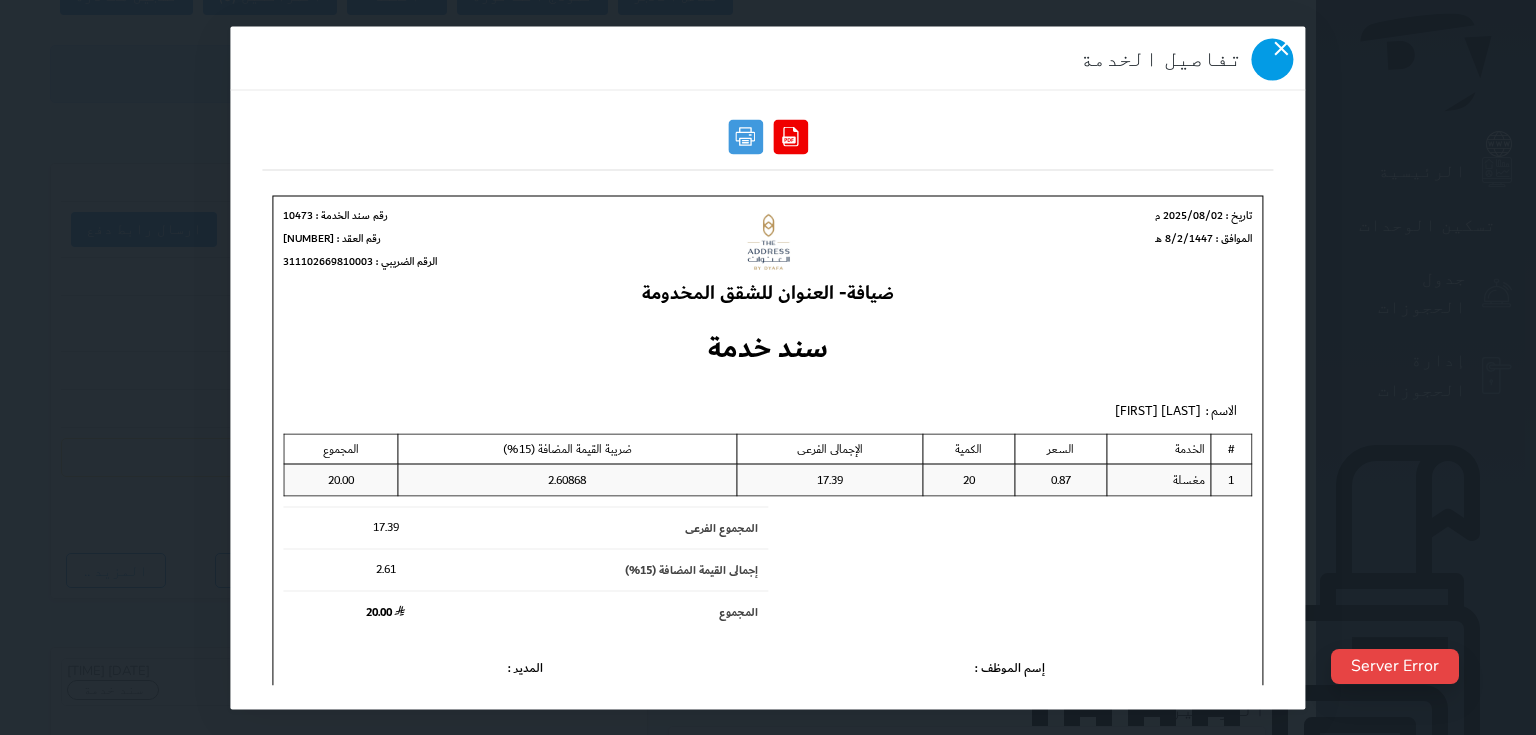 click 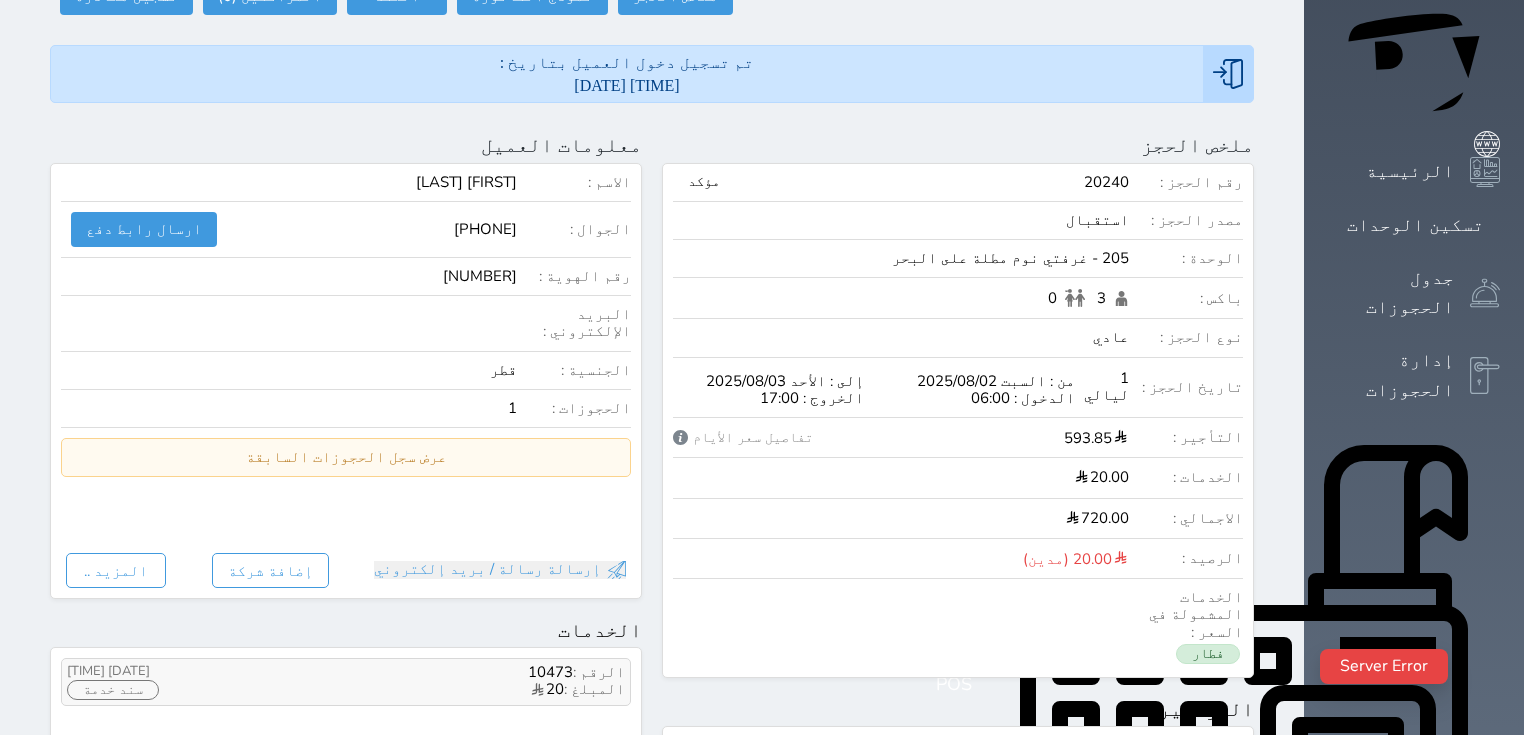 click on "المبلغ :  20" at bounding box center (429, 690) 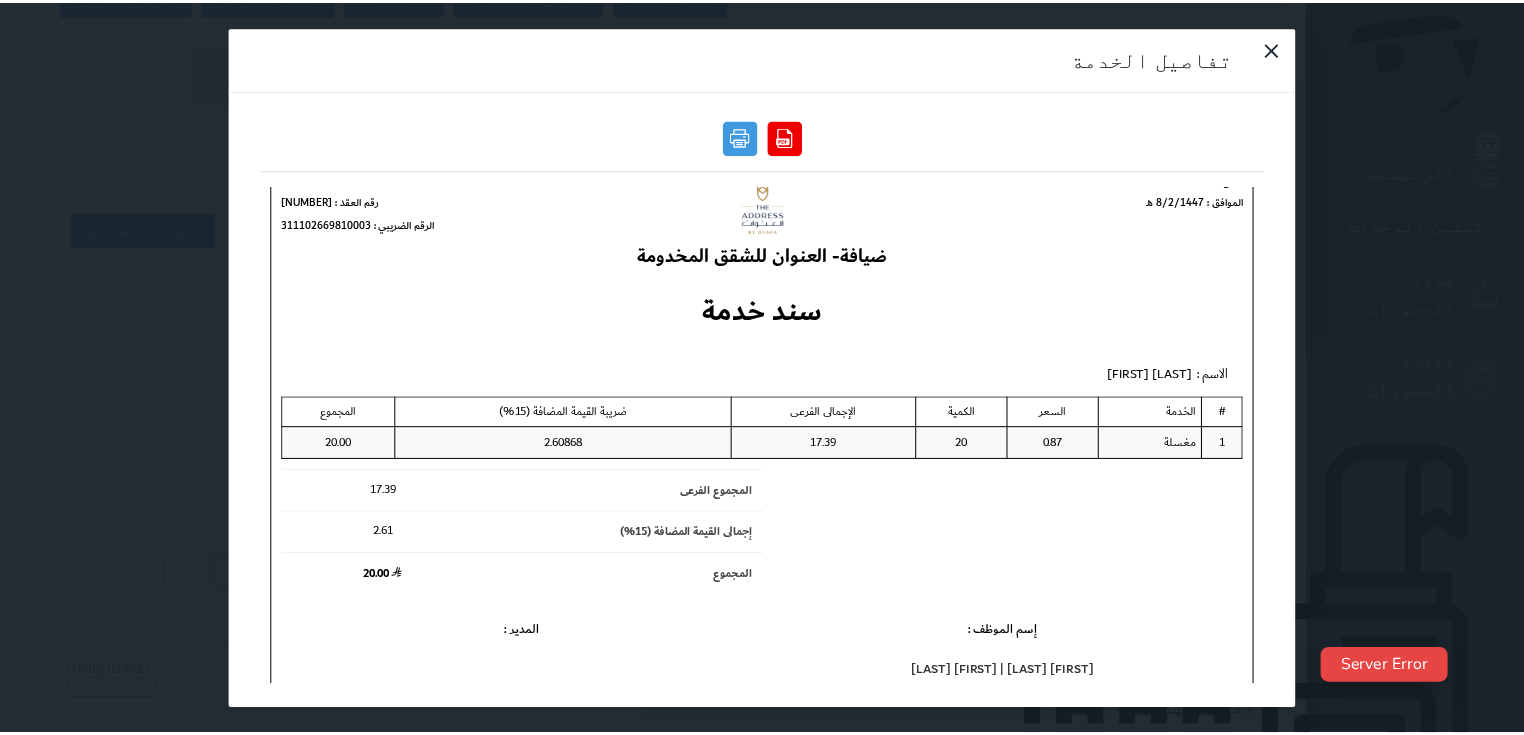scroll, scrollTop: 0, scrollLeft: 0, axis: both 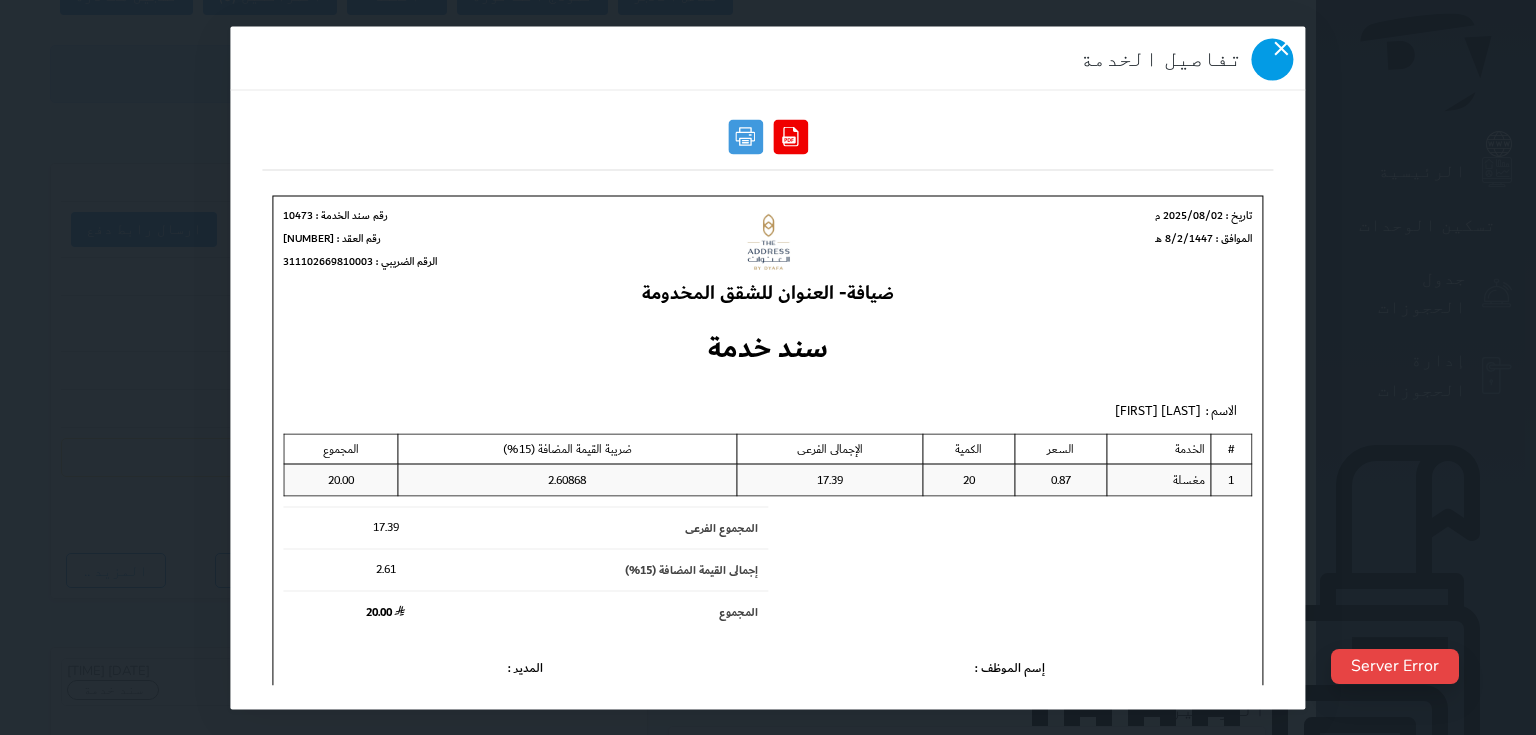 click 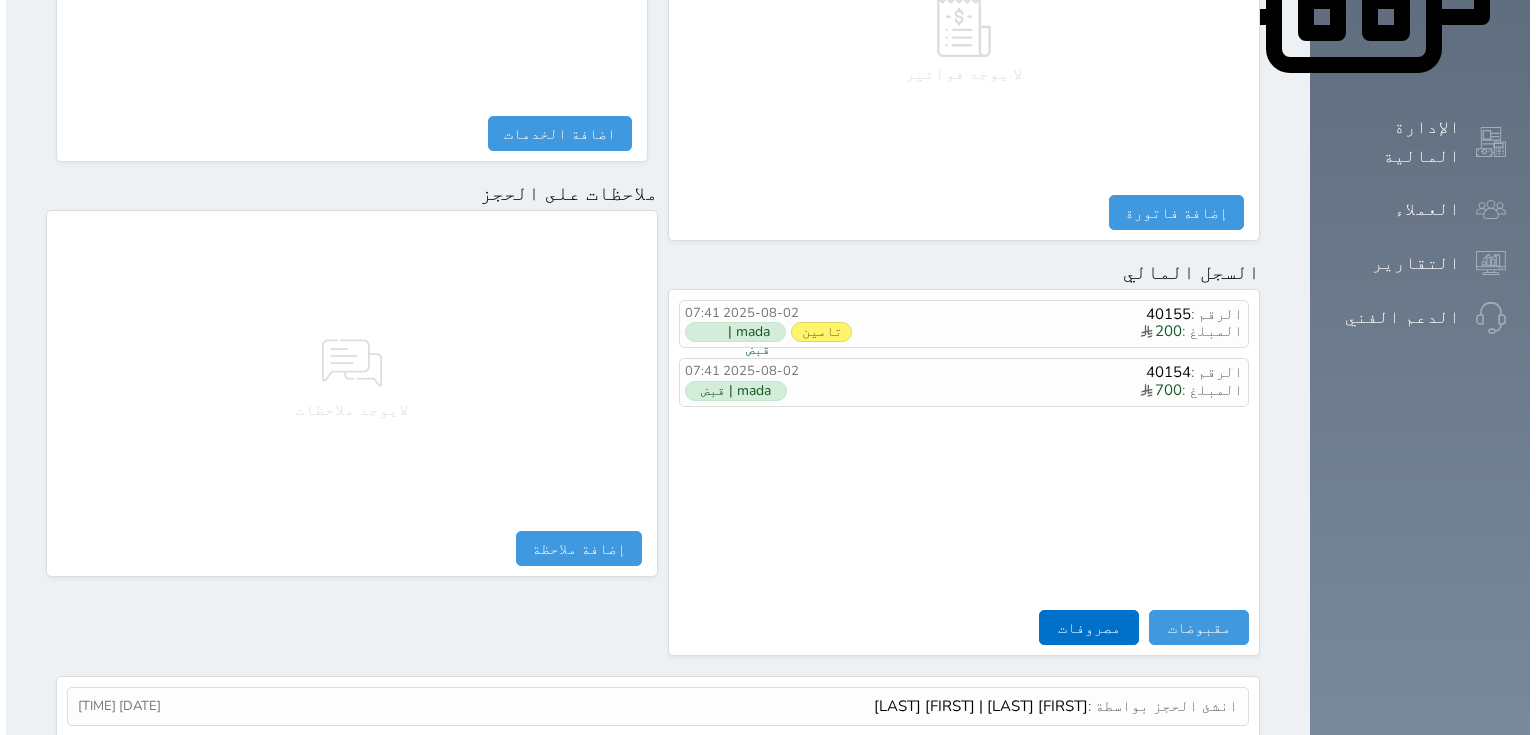 scroll, scrollTop: 1104, scrollLeft: 0, axis: vertical 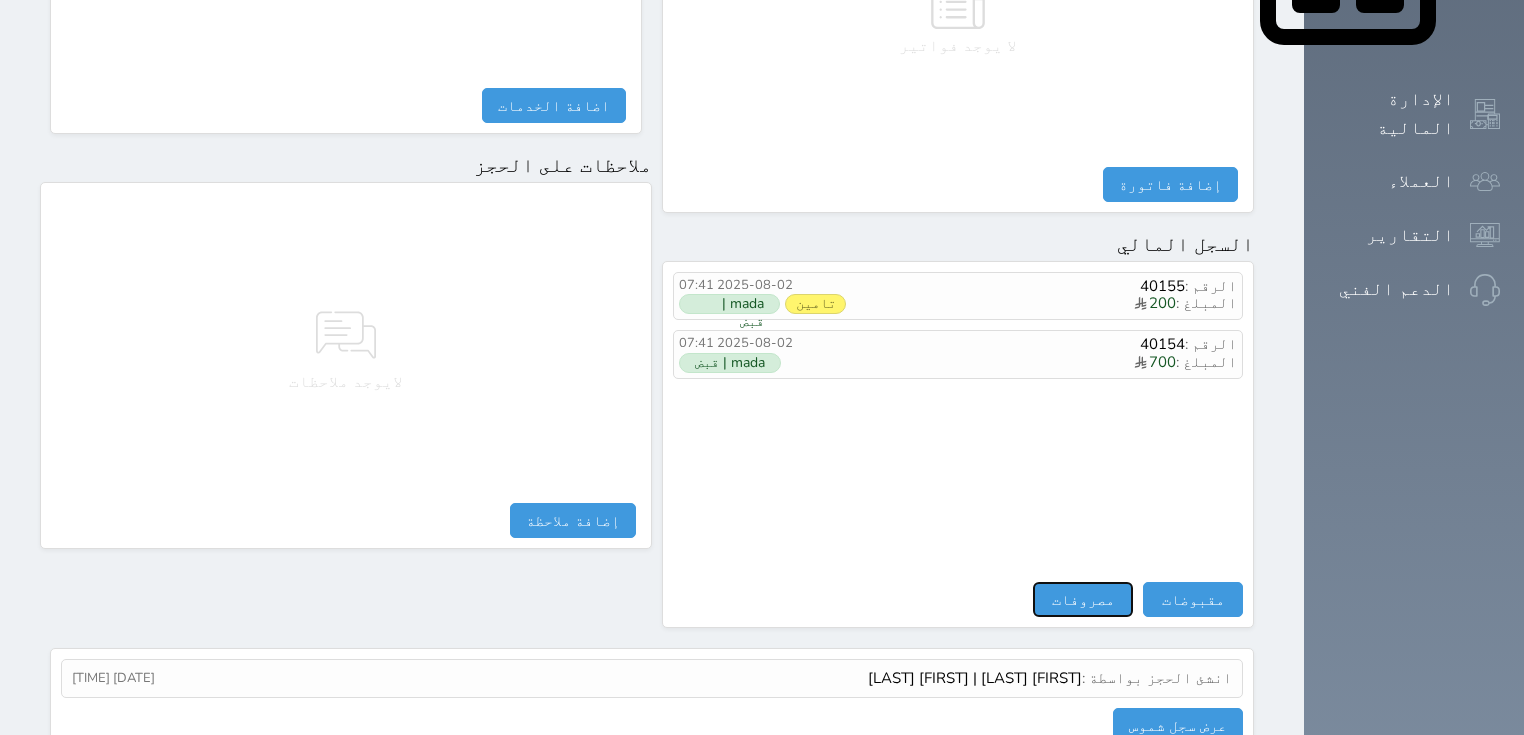 click on "مصروفات" at bounding box center (1083, 599) 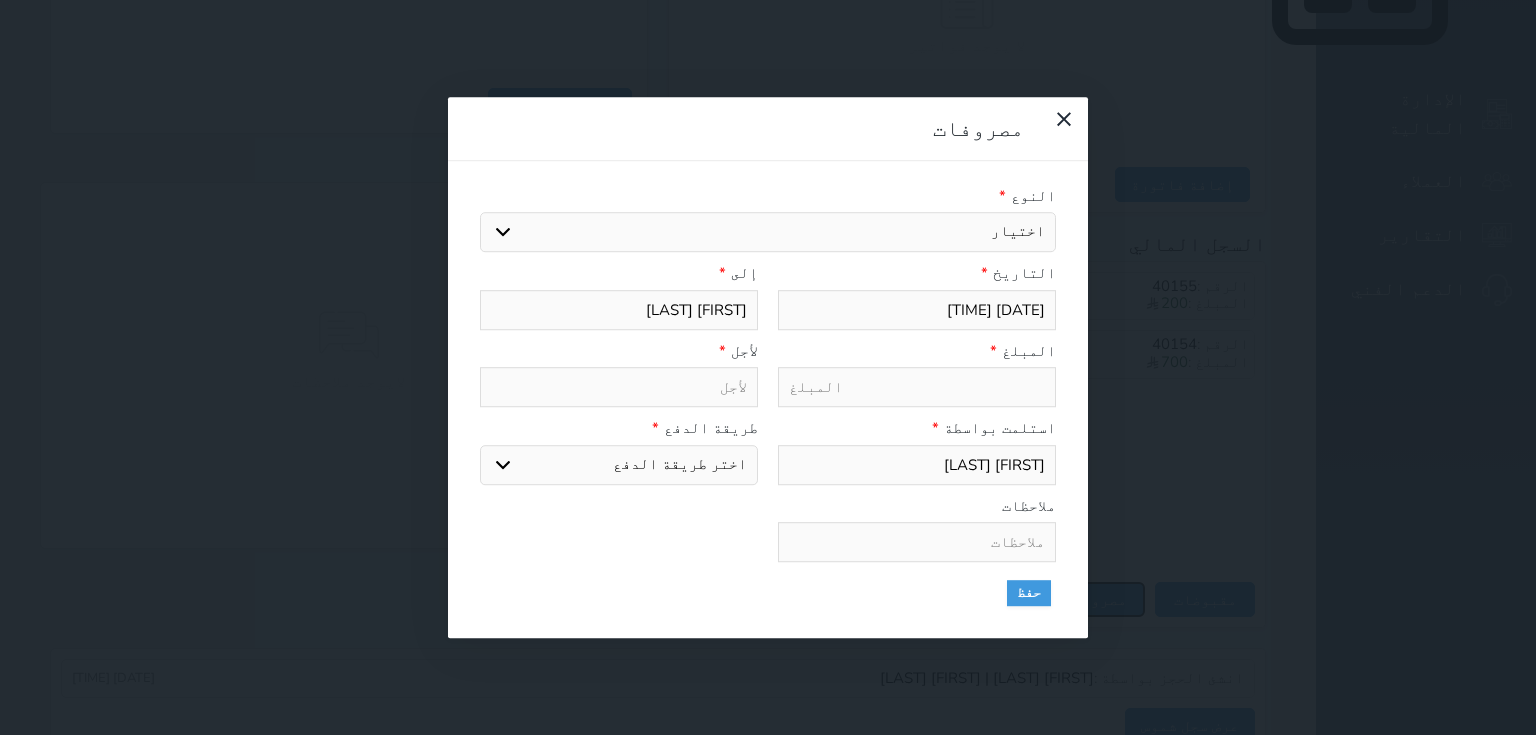 select 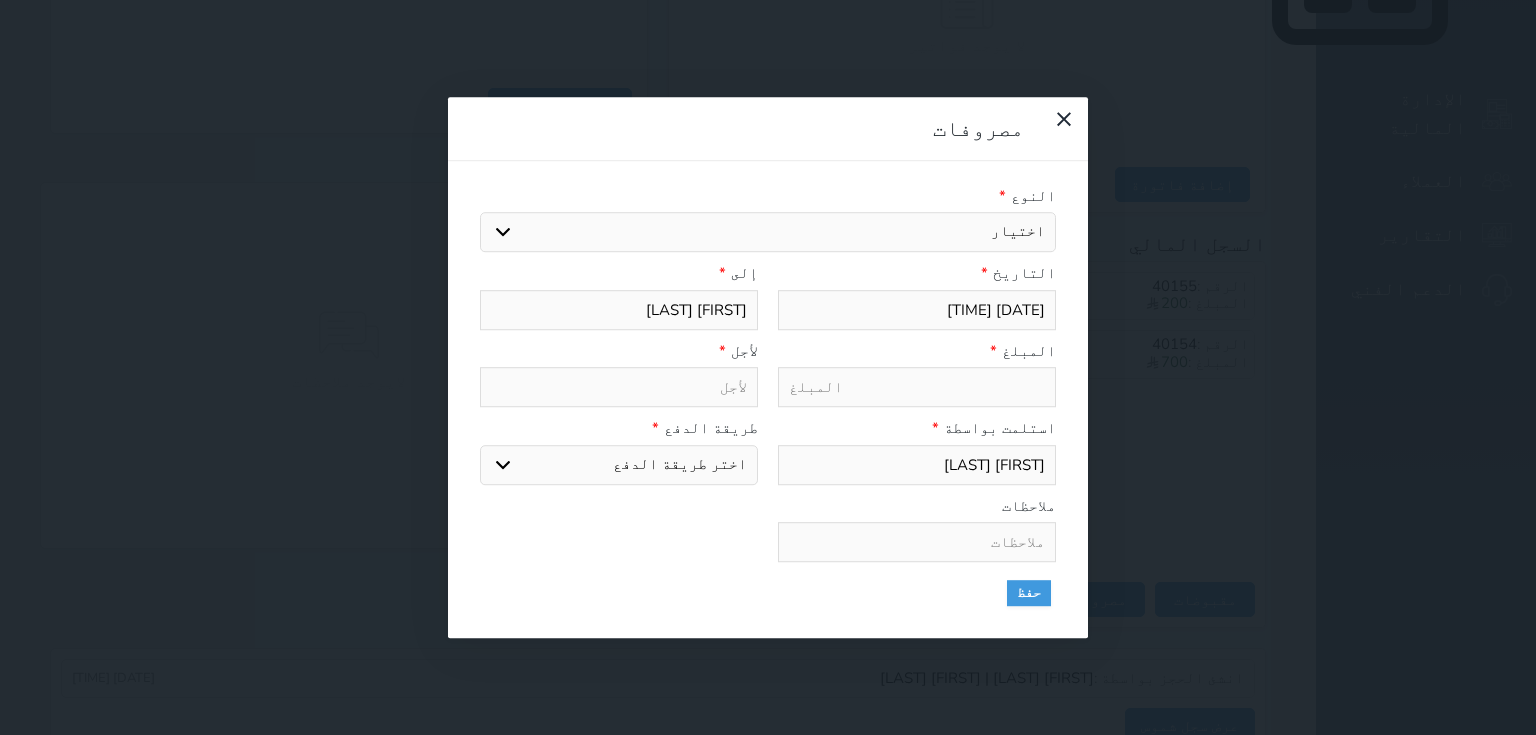 click on "اختيار   مرتجع إيجار رواتب صيانة مصروفات عامة استرجاع تامين استرجاع العربون" at bounding box center [768, 232] 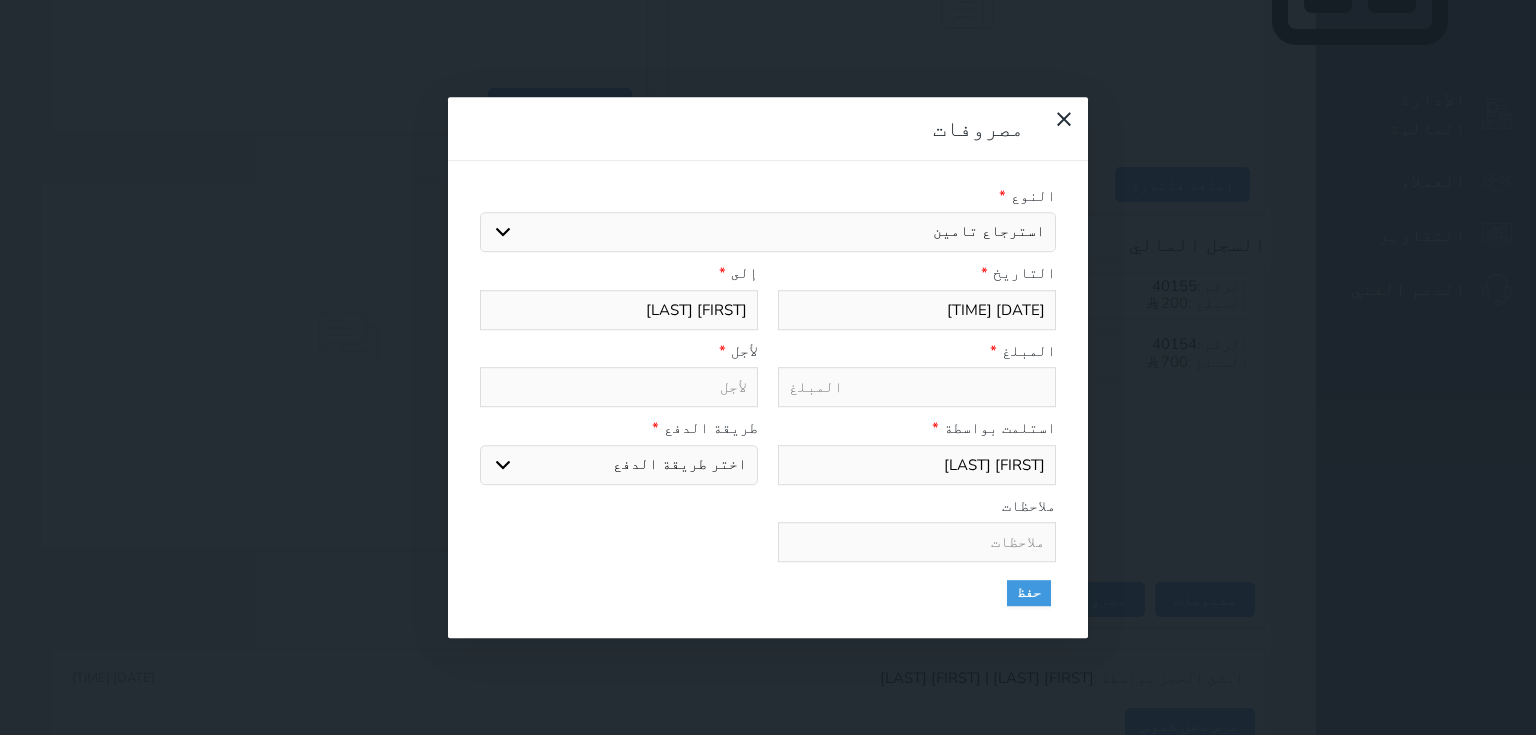 click on "اختيار   مرتجع إيجار رواتب صيانة مصروفات عامة استرجاع تامين استرجاع العربون" at bounding box center [768, 232] 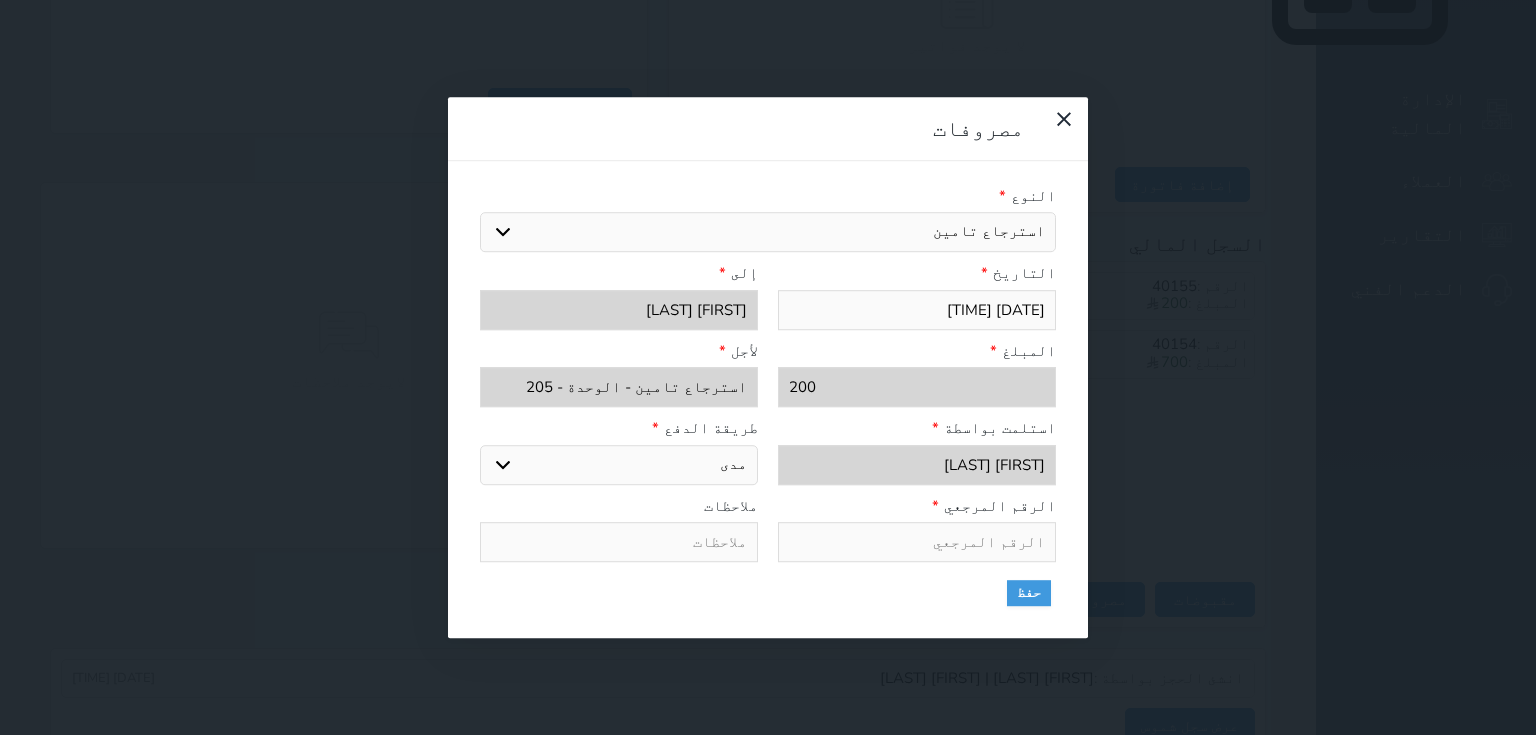 click on "اختر طريقة الدفع   دفع نقدى   تحويل بنكى   مدى   بطاقة ائتمان" at bounding box center [619, 465] 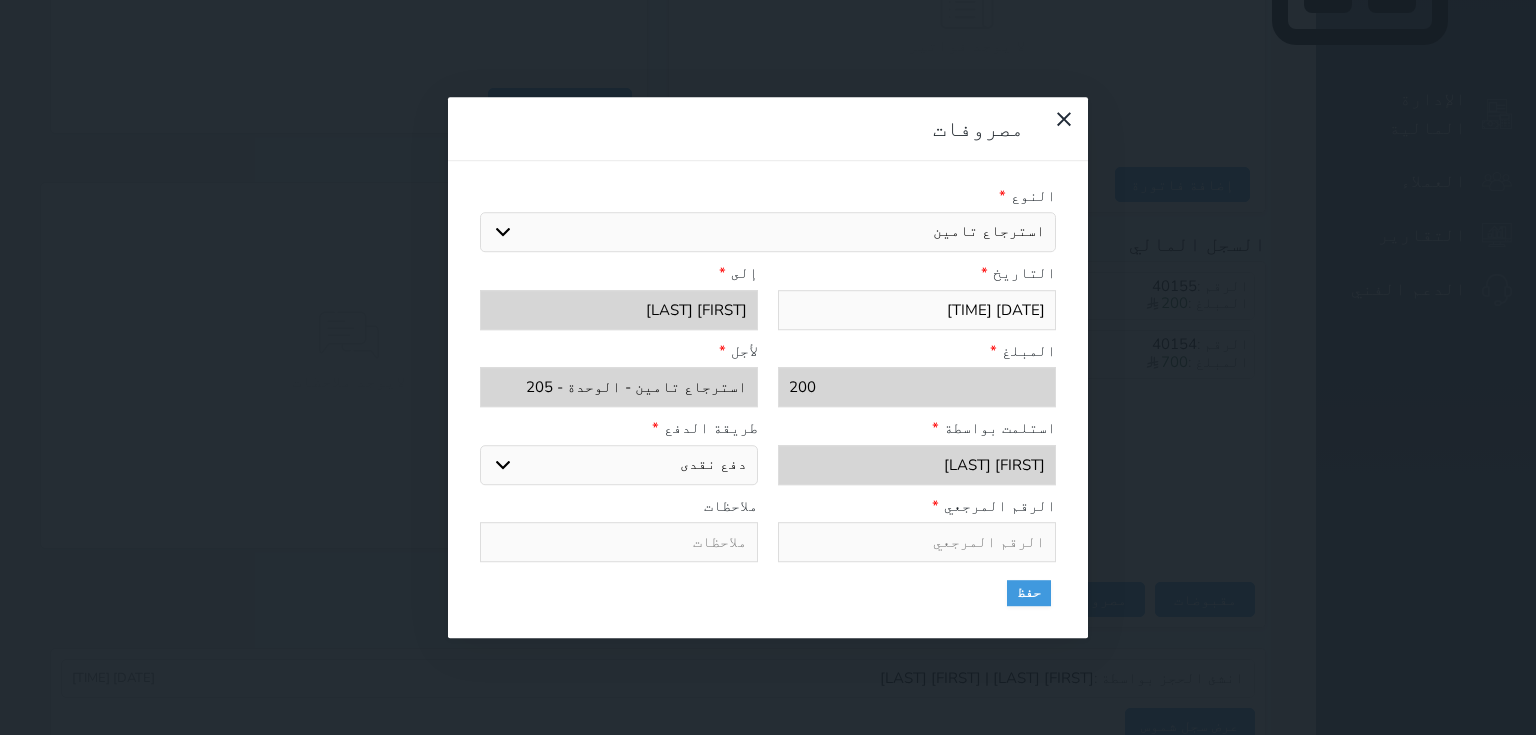 click on "اختر طريقة الدفع   دفع نقدى   تحويل بنكى   مدى   بطاقة ائتمان" at bounding box center (619, 465) 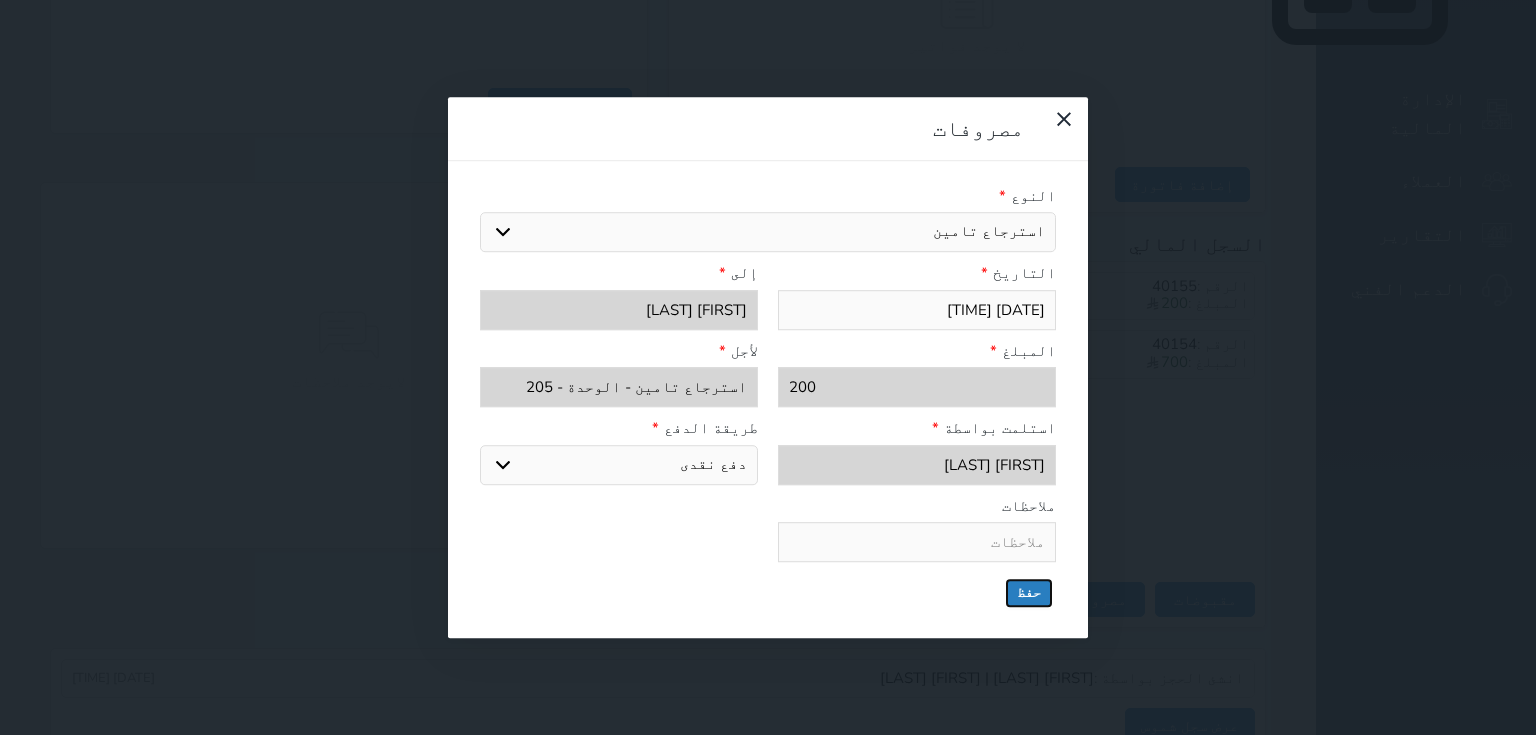 click on "حفظ" at bounding box center (1029, 593) 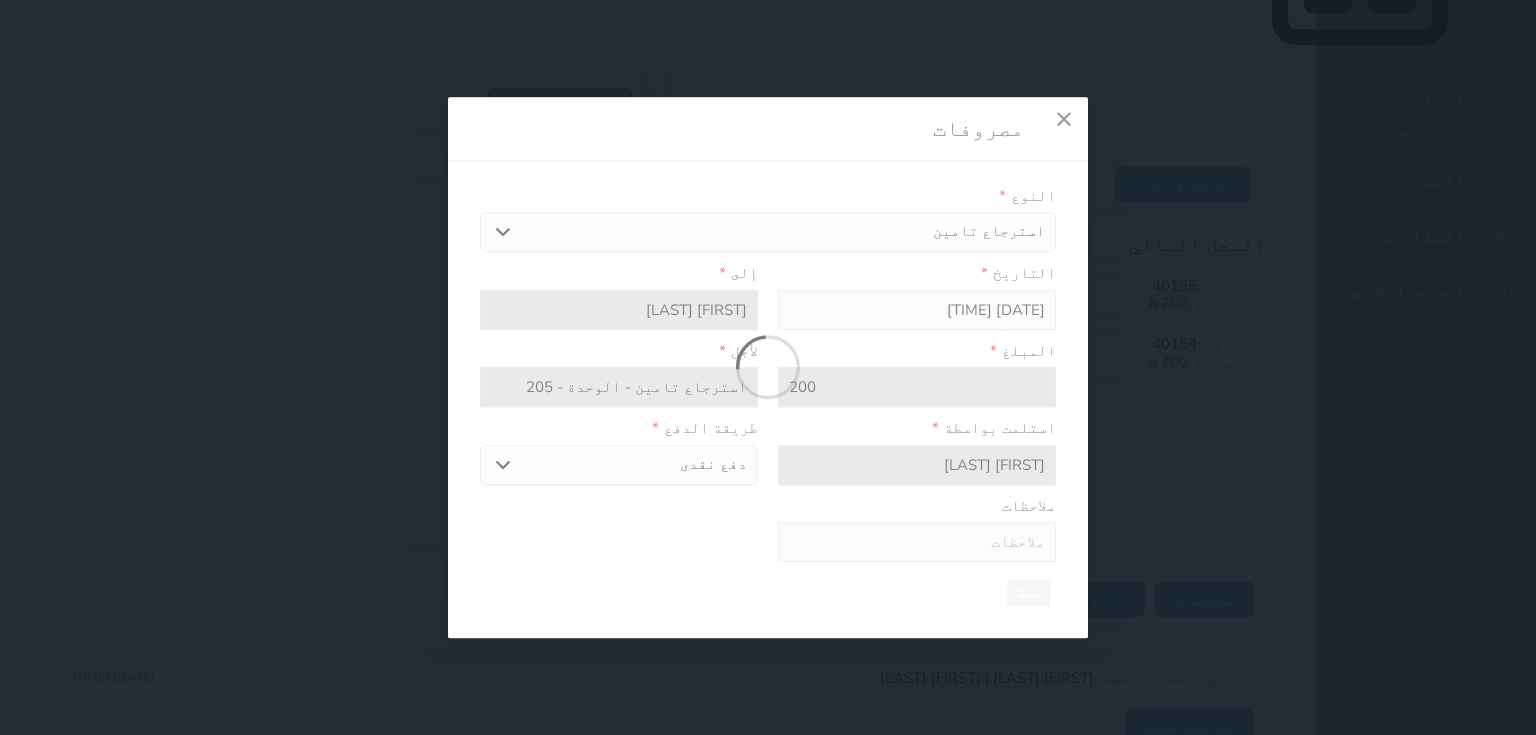 select 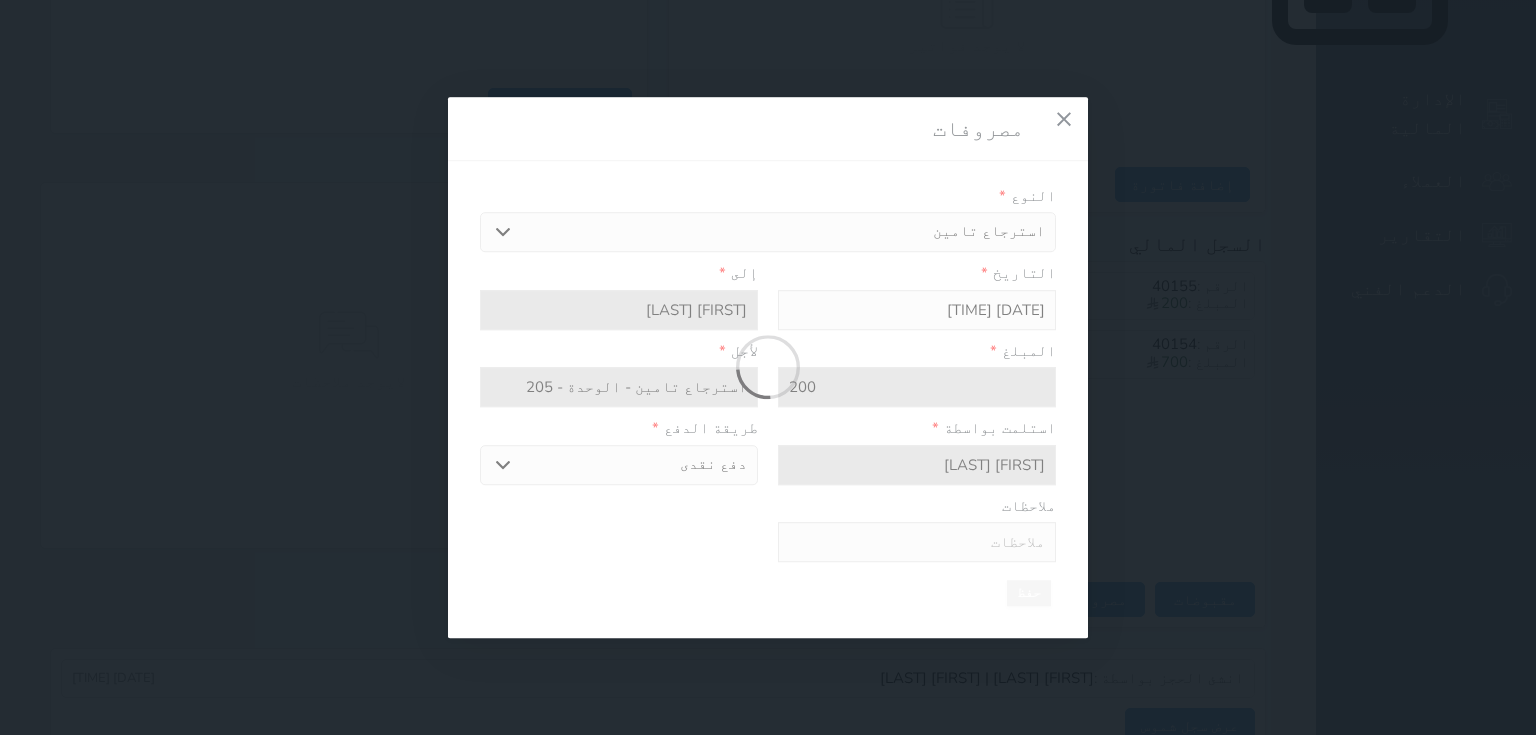type 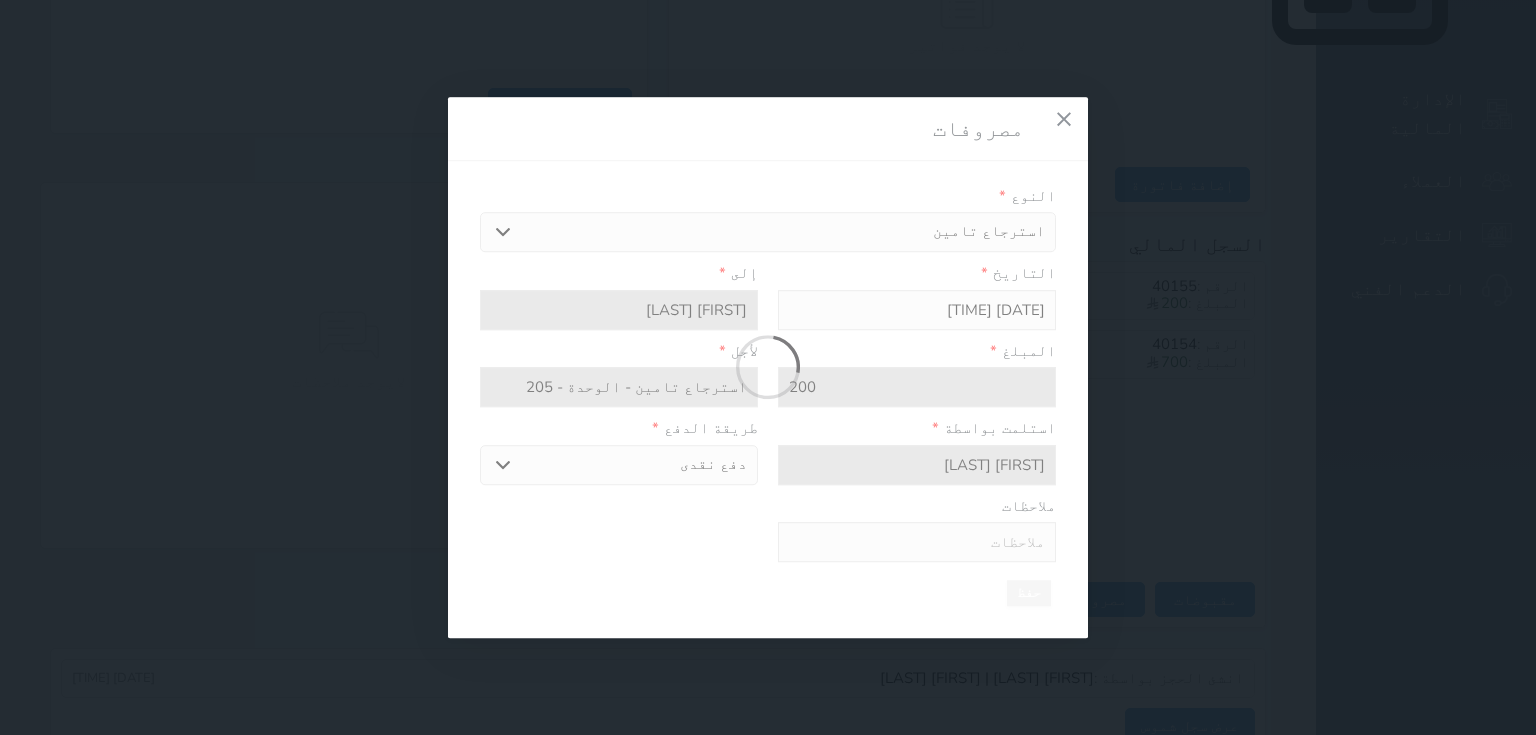 type on "0" 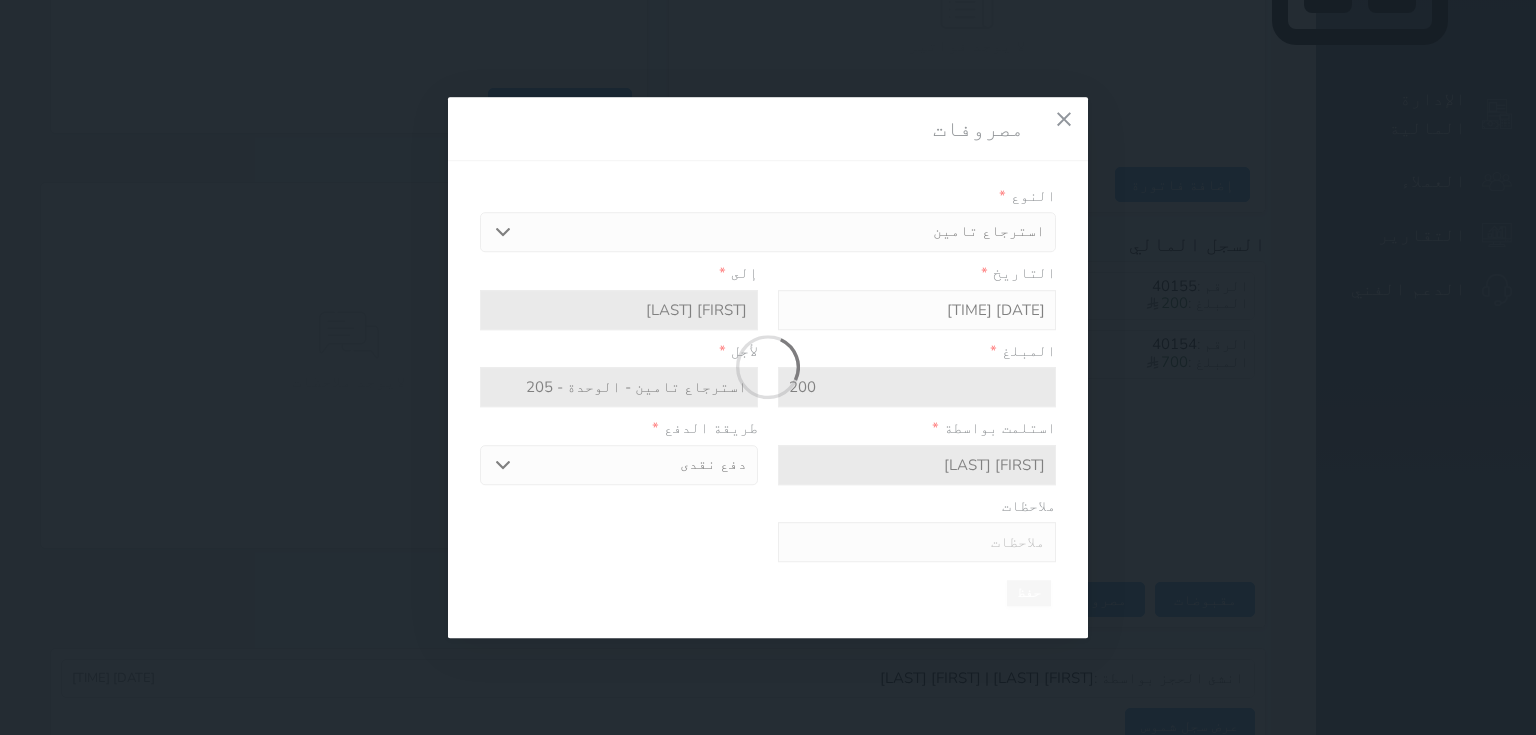 select 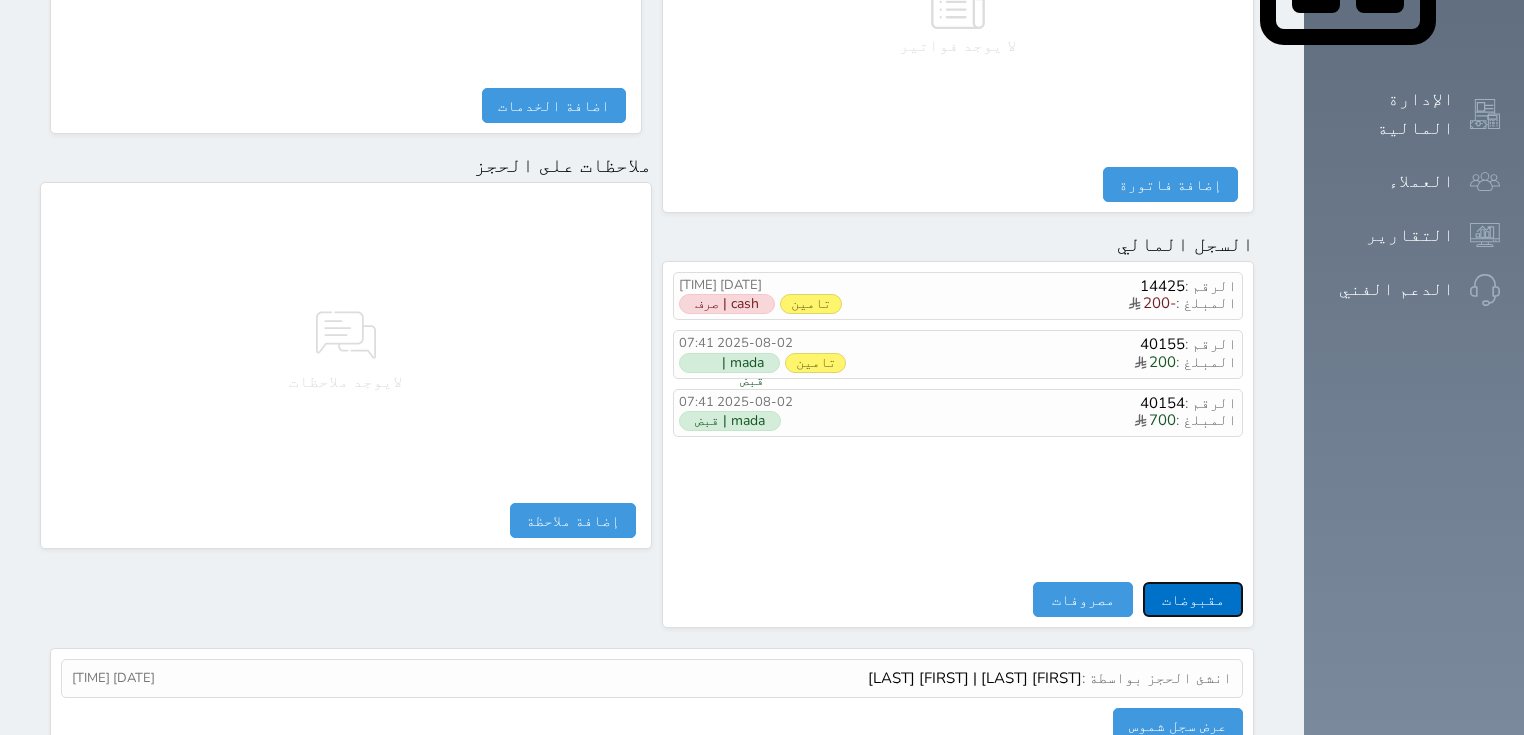 click on "مقبوضات" at bounding box center (1193, 599) 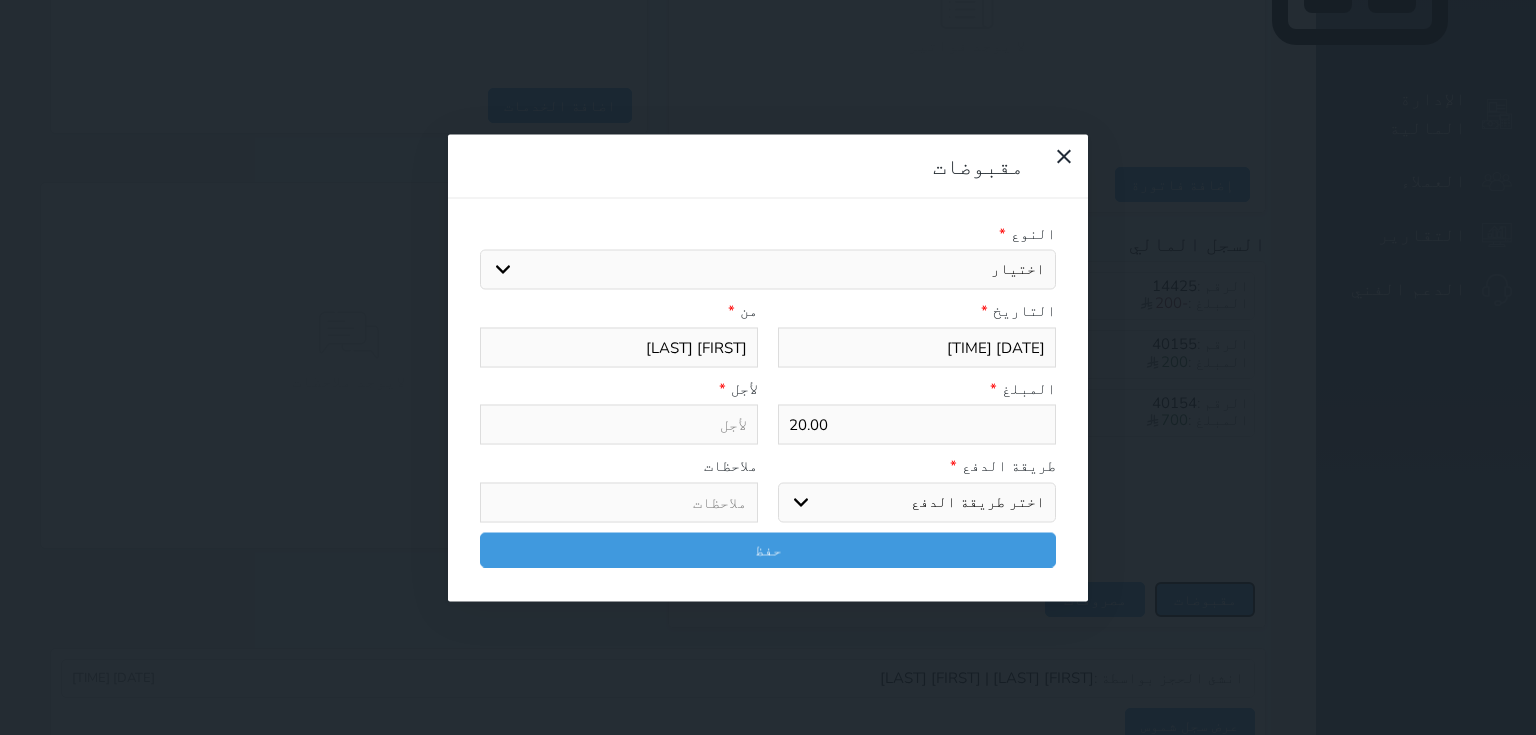 select 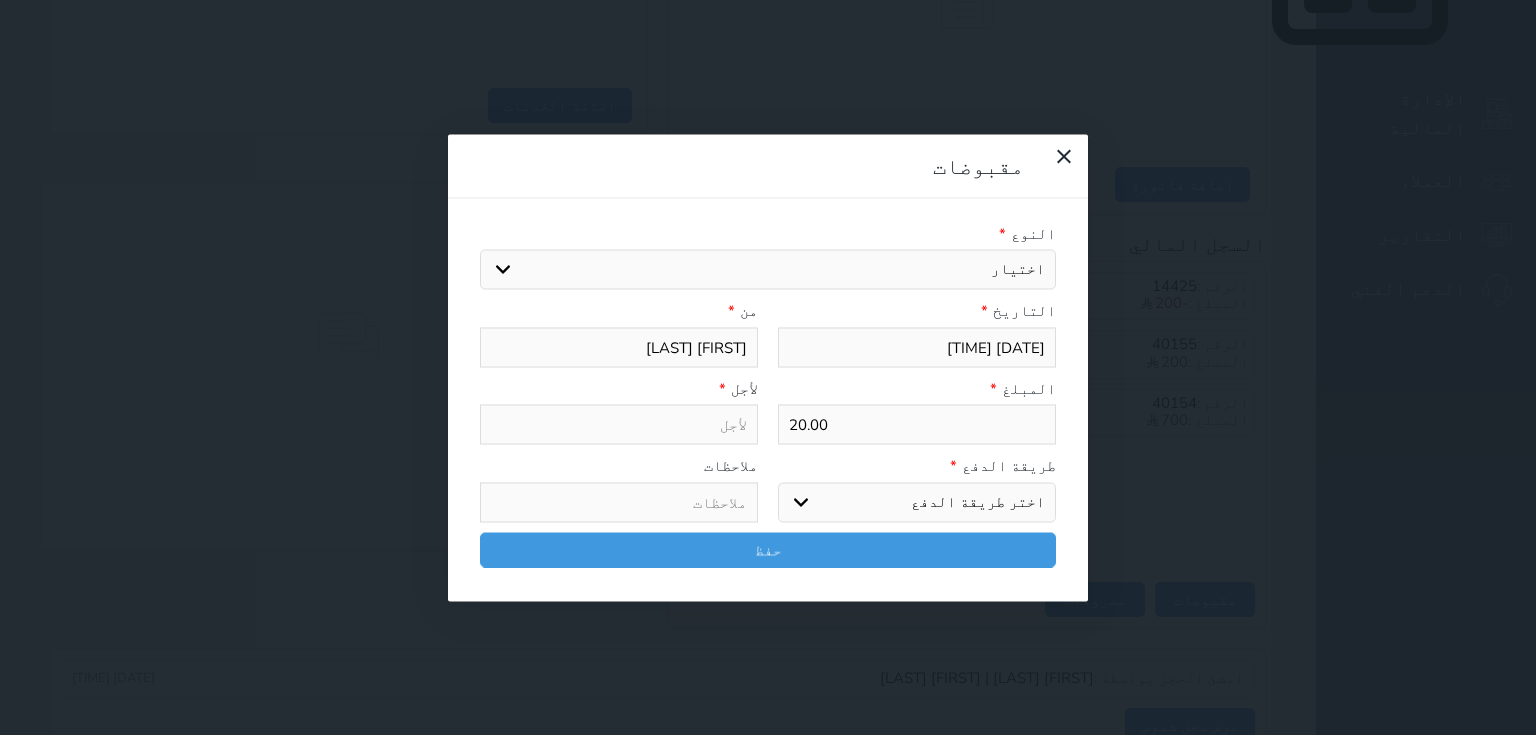 click on "اختيار   مقبوضات عامة قيمة إيجار فواتير تامين عربون لا ينطبق آخر مغسلة واي فاي - الإنترنت مواقف السيارات طعام الأغذية والمشروبات مشروبات المشروبات الباردة المشروبات الساخنة الإفطار غداء عشاء مخبز و كعك حمام سباحة الصالة الرياضية سبا و خدمات الجمال اختيار وإسقاط (خدمات النقل) ميني بار كابل - تلفزيون سرير إضافي تصفيف الشعر التسوق خدمات الجولات السياحية المنظمة خدمات الدليل السياحي" at bounding box center [768, 270] 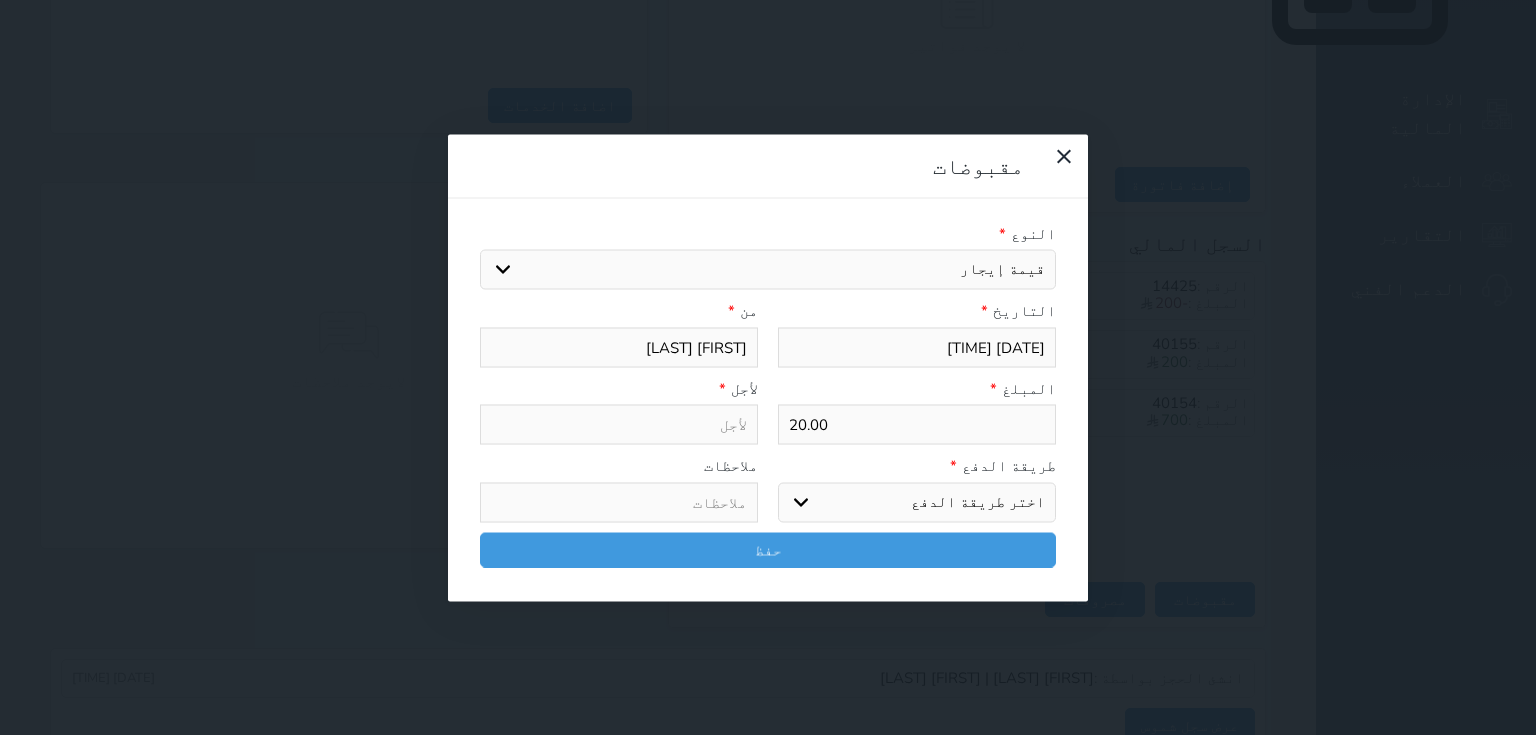 click on "اختيار   مقبوضات عامة قيمة إيجار فواتير تامين عربون لا ينطبق آخر مغسلة واي فاي - الإنترنت مواقف السيارات طعام الأغذية والمشروبات مشروبات المشروبات الباردة المشروبات الساخنة الإفطار غداء عشاء مخبز و كعك حمام سباحة الصالة الرياضية سبا و خدمات الجمال اختيار وإسقاط (خدمات النقل) ميني بار كابل - تلفزيون سرير إضافي تصفيف الشعر التسوق خدمات الجولات السياحية المنظمة خدمات الدليل السياحي" at bounding box center [768, 270] 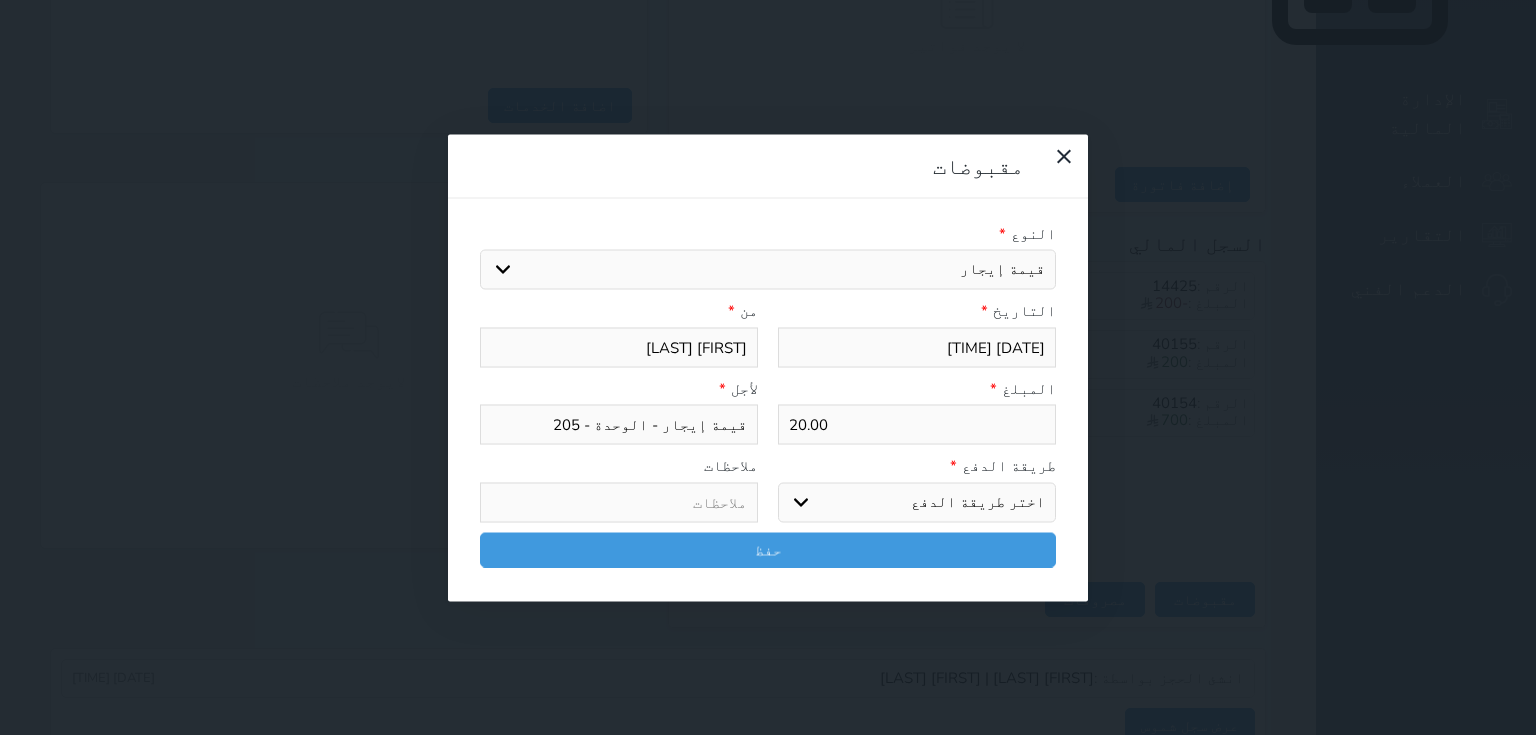 click on "اختر طريقة الدفع   دفع نقدى   تحويل بنكى   مدى   بطاقة ائتمان   آجل" at bounding box center (917, 502) 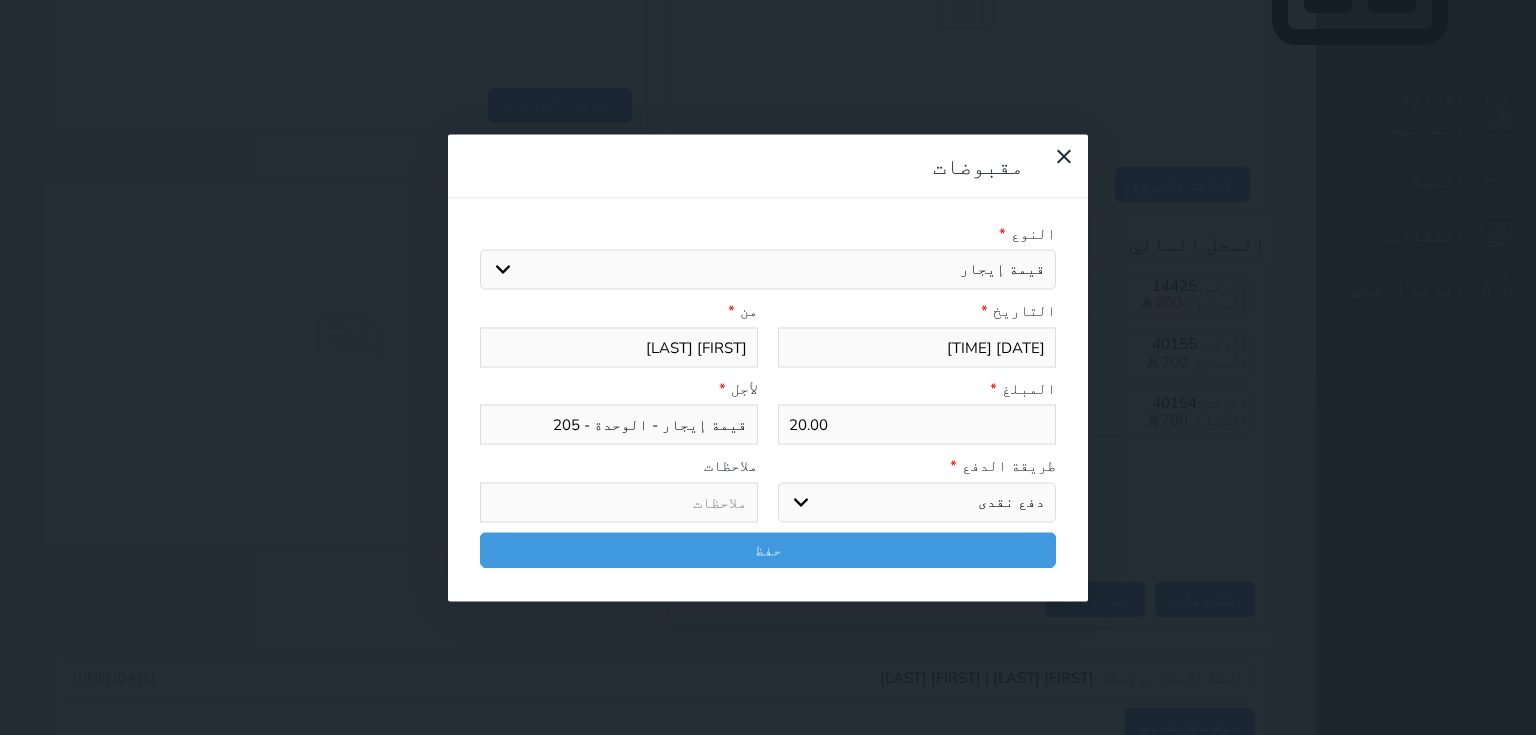 click on "اختر طريقة الدفع   دفع نقدى   تحويل بنكى   مدى   بطاقة ائتمان   آجل" at bounding box center (917, 502) 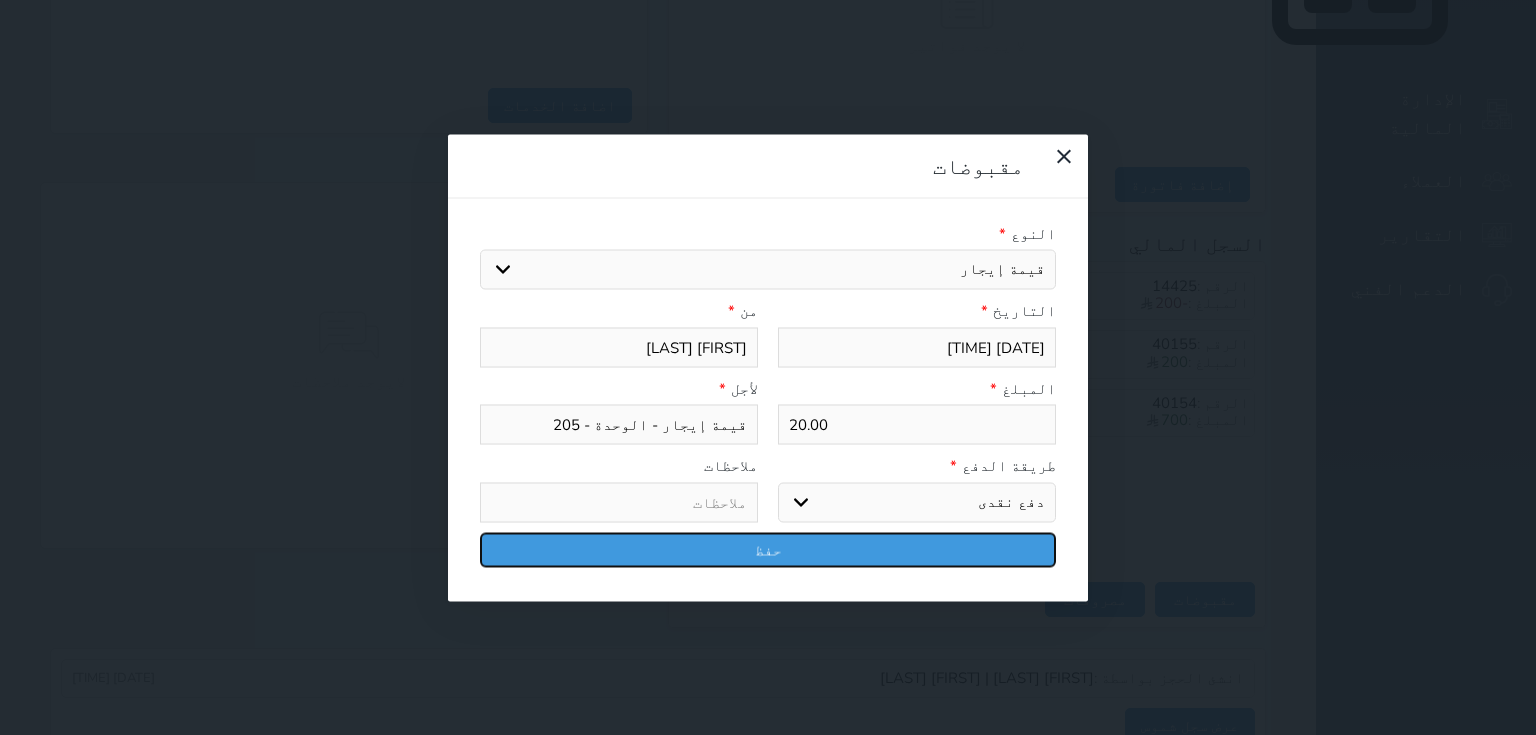 click on "حفظ" at bounding box center [768, 549] 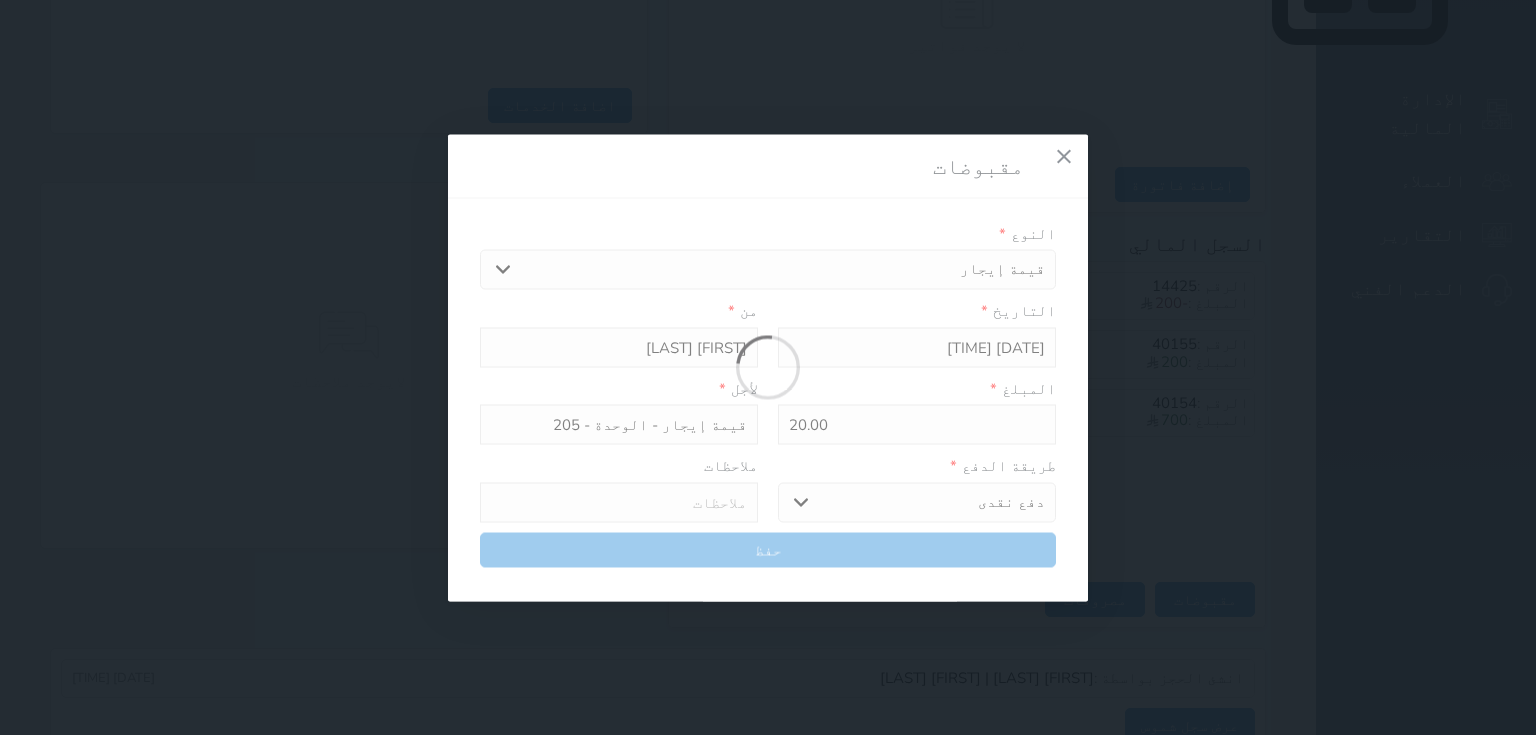 select 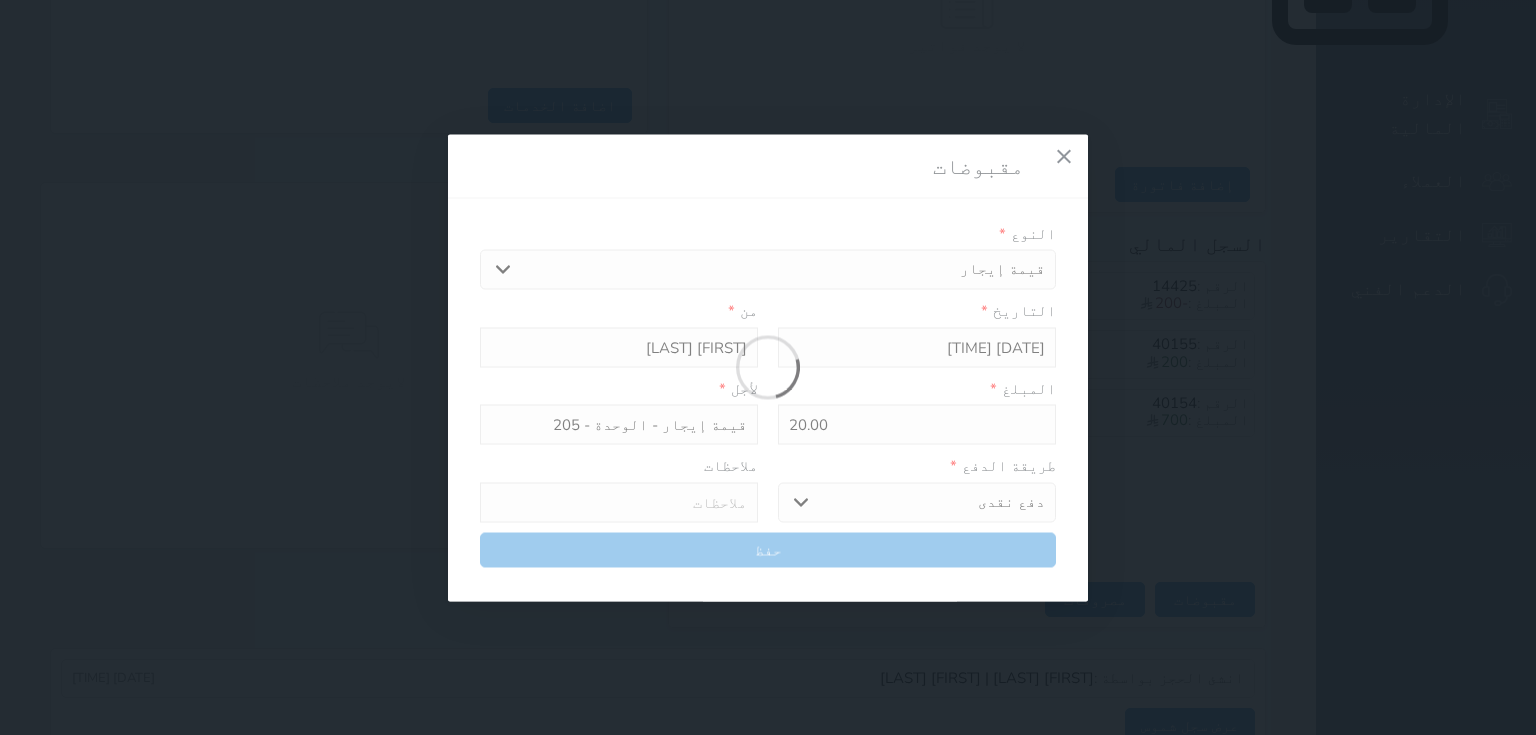 type 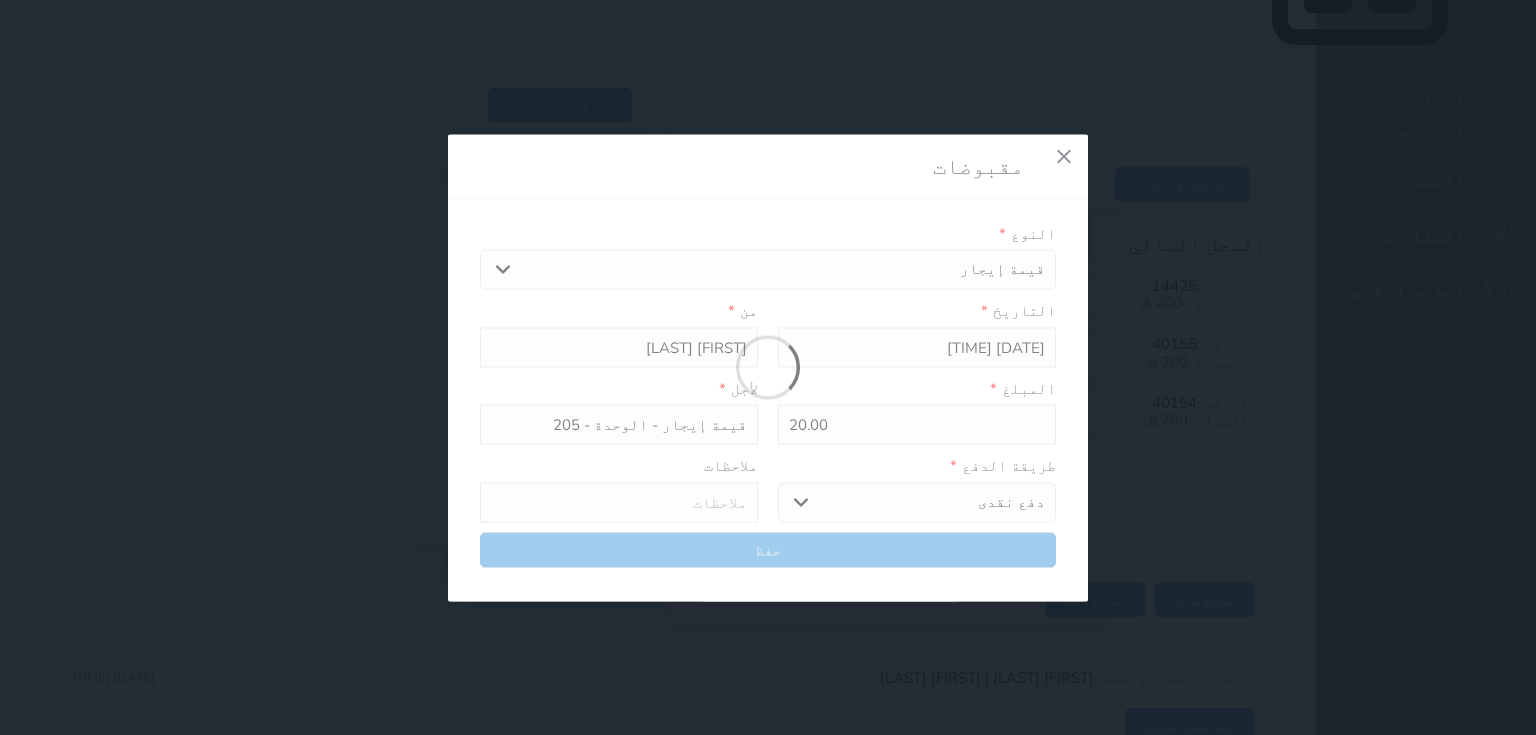 type on "0" 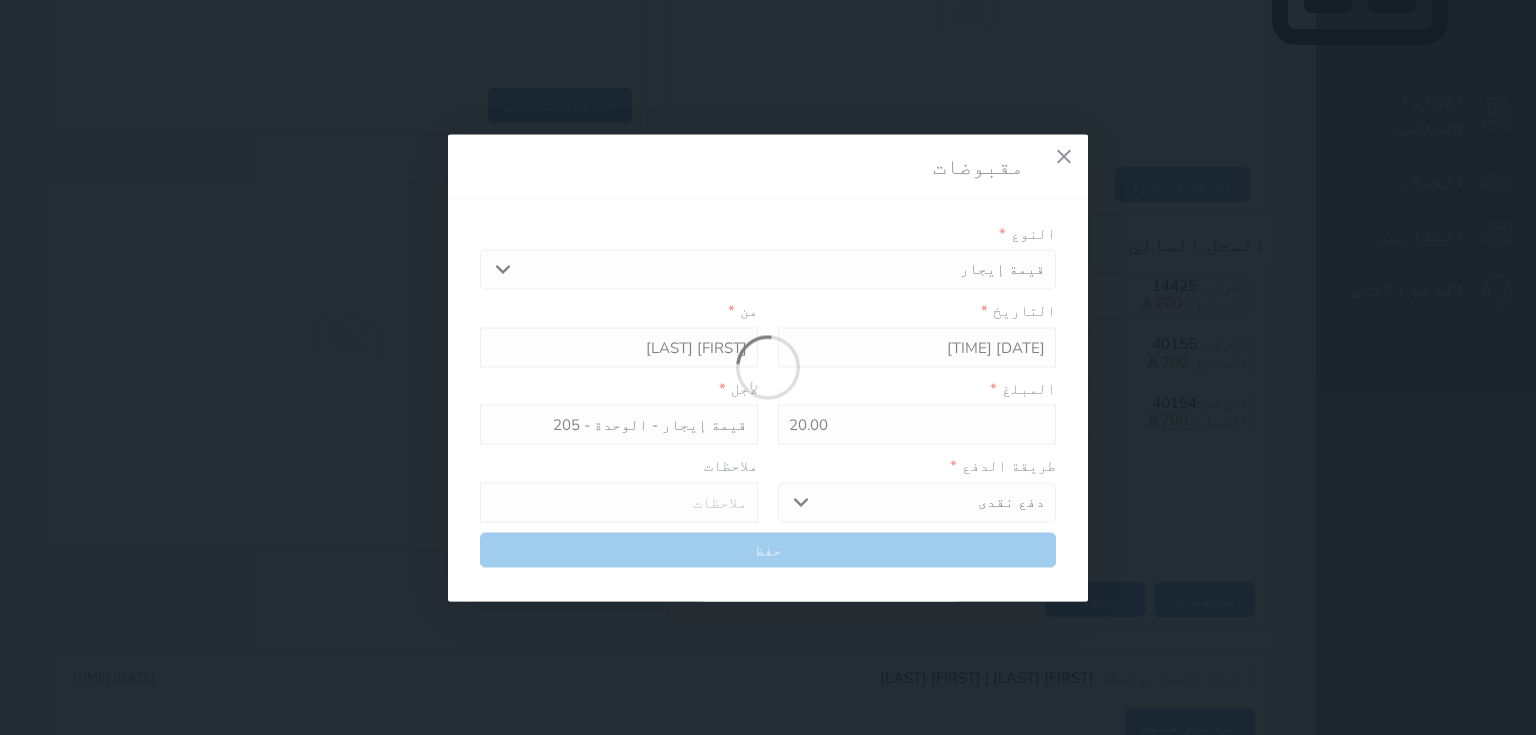 select 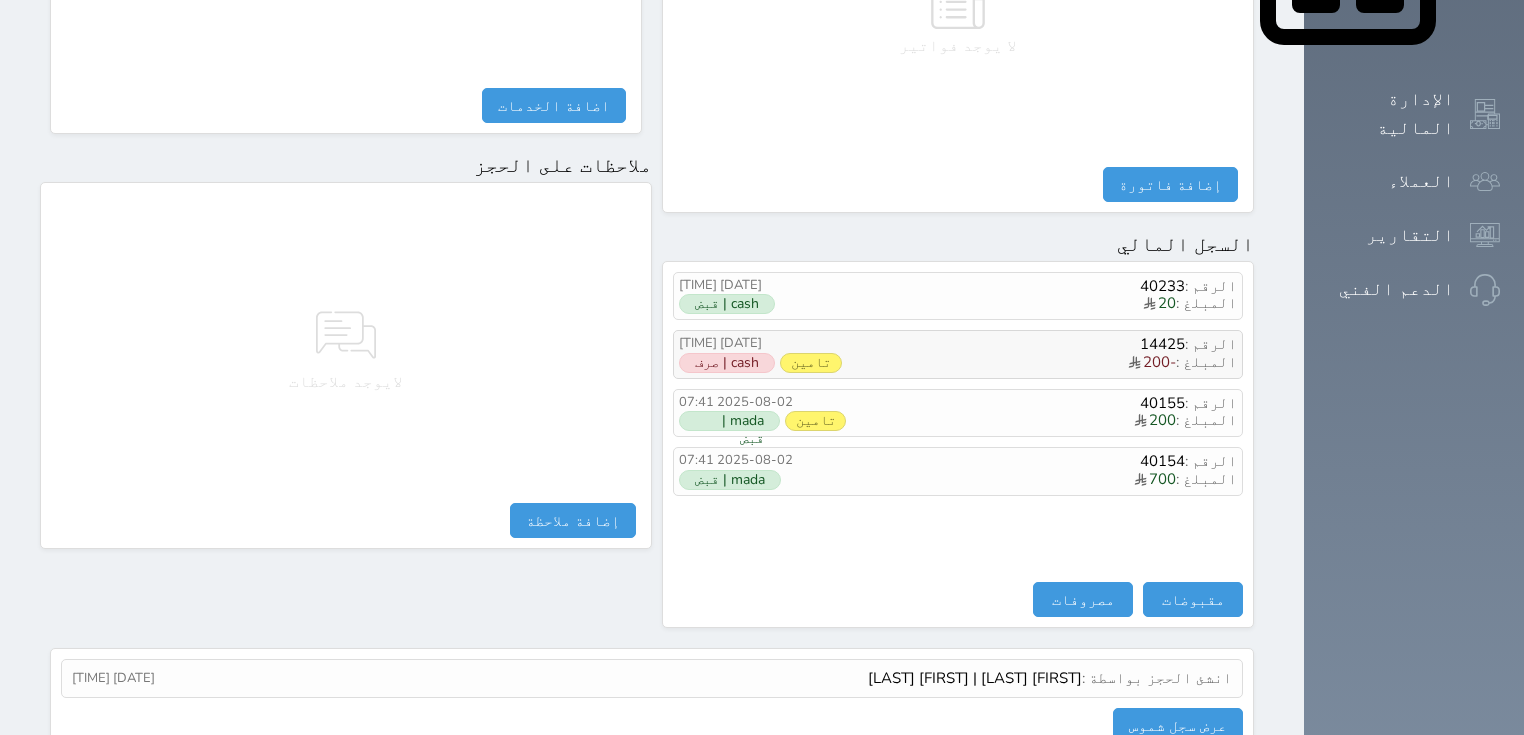 click on "الرقم :  14425" at bounding box center (1041, 344) 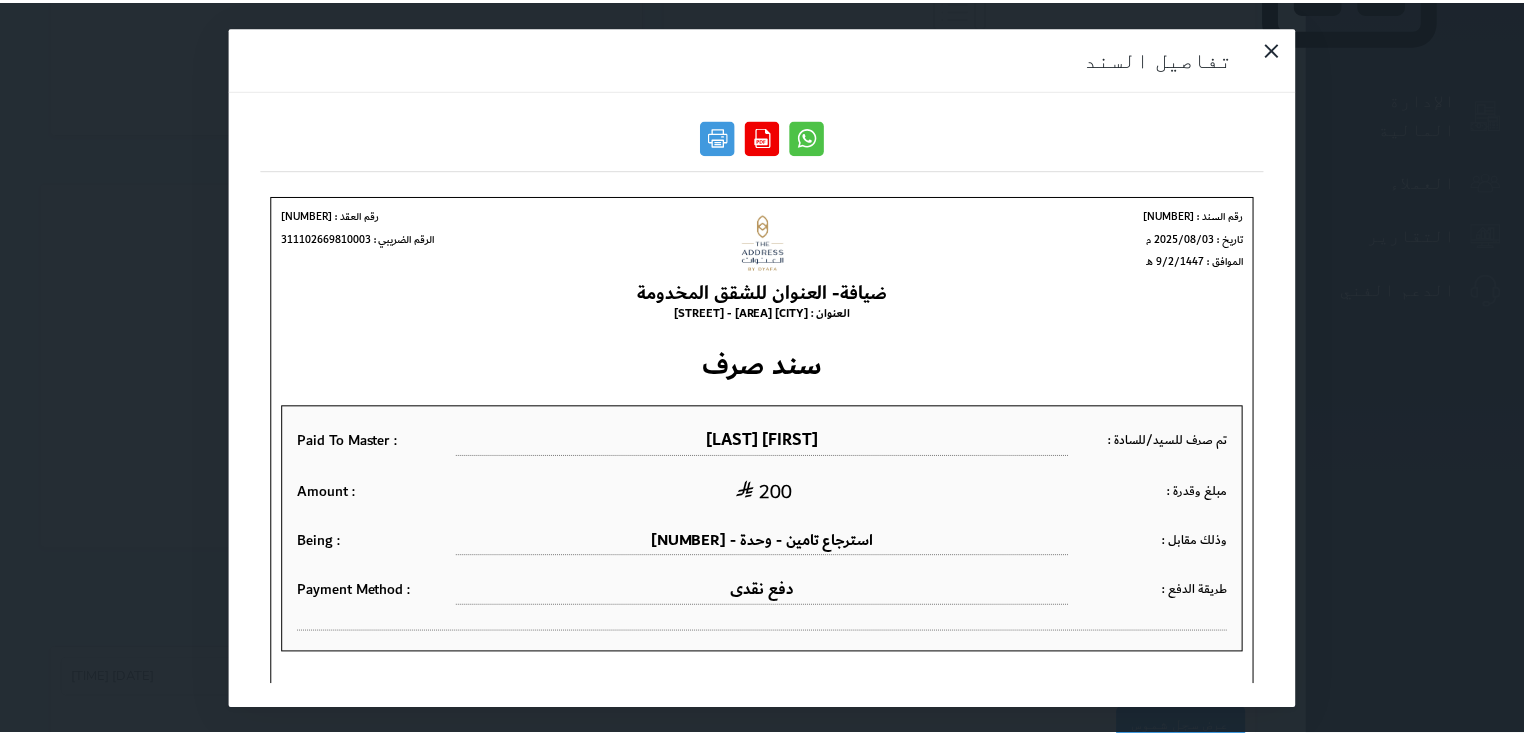 scroll, scrollTop: 0, scrollLeft: 0, axis: both 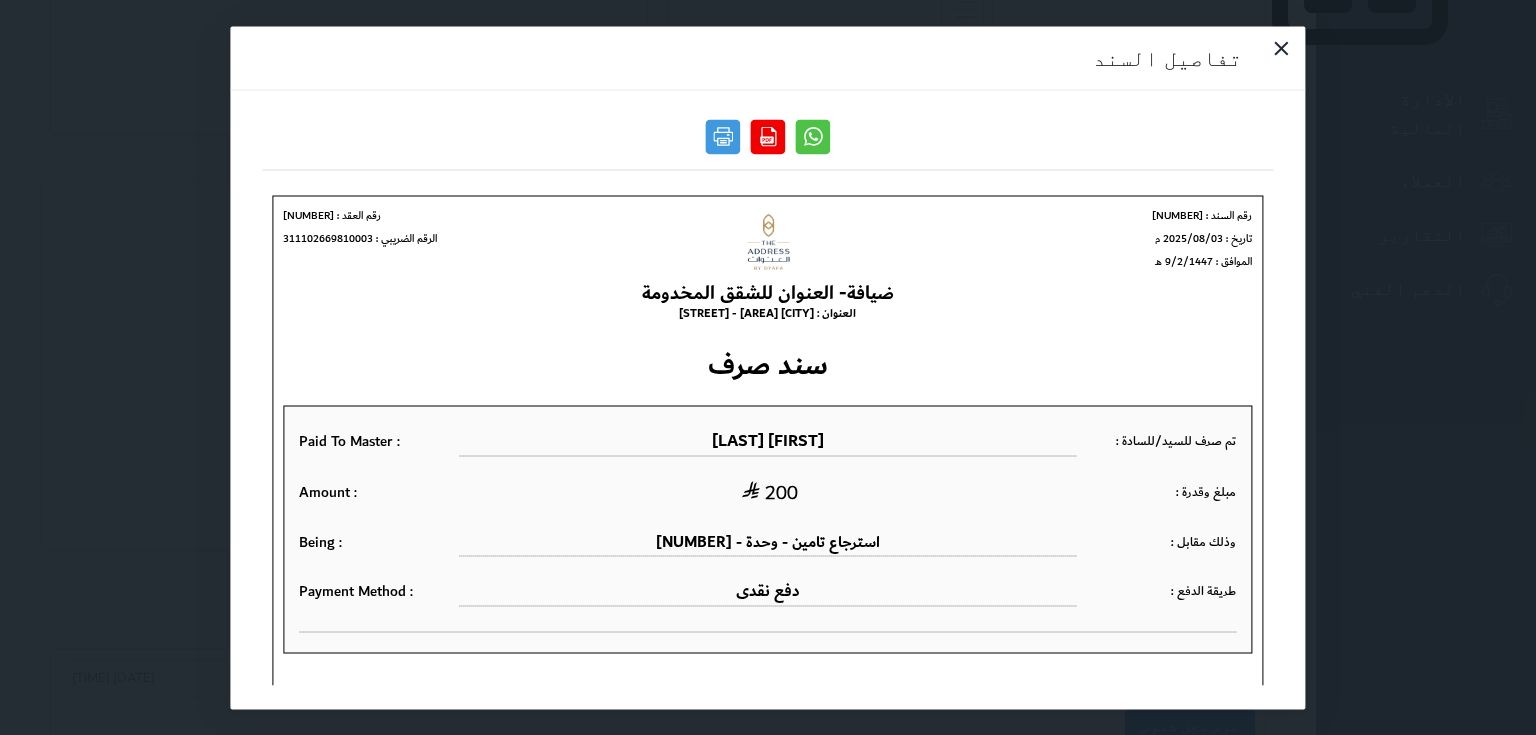 drag, startPoint x: 272, startPoint y: 51, endPoint x: 273, endPoint y: 88, distance: 37.01351 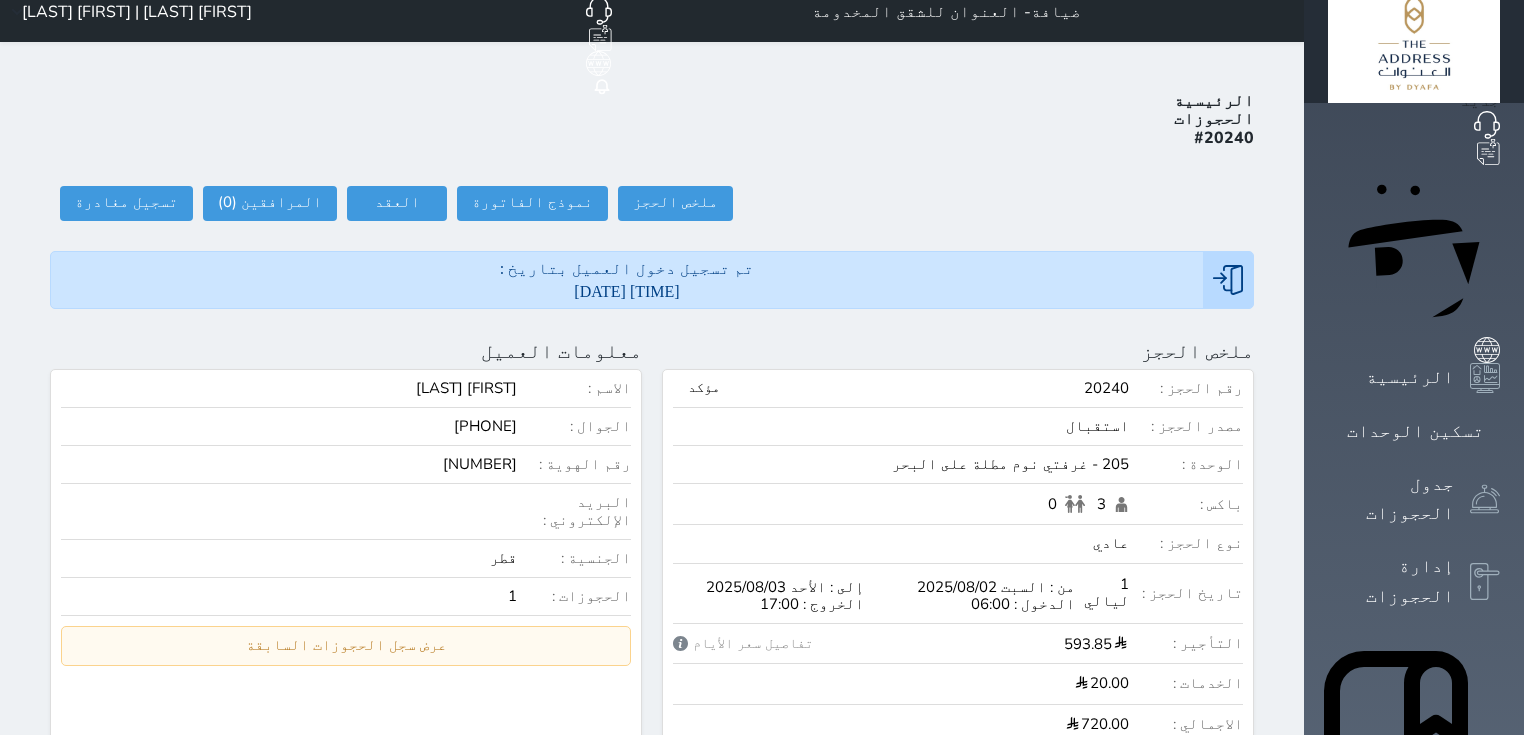 scroll, scrollTop: 0, scrollLeft: 0, axis: both 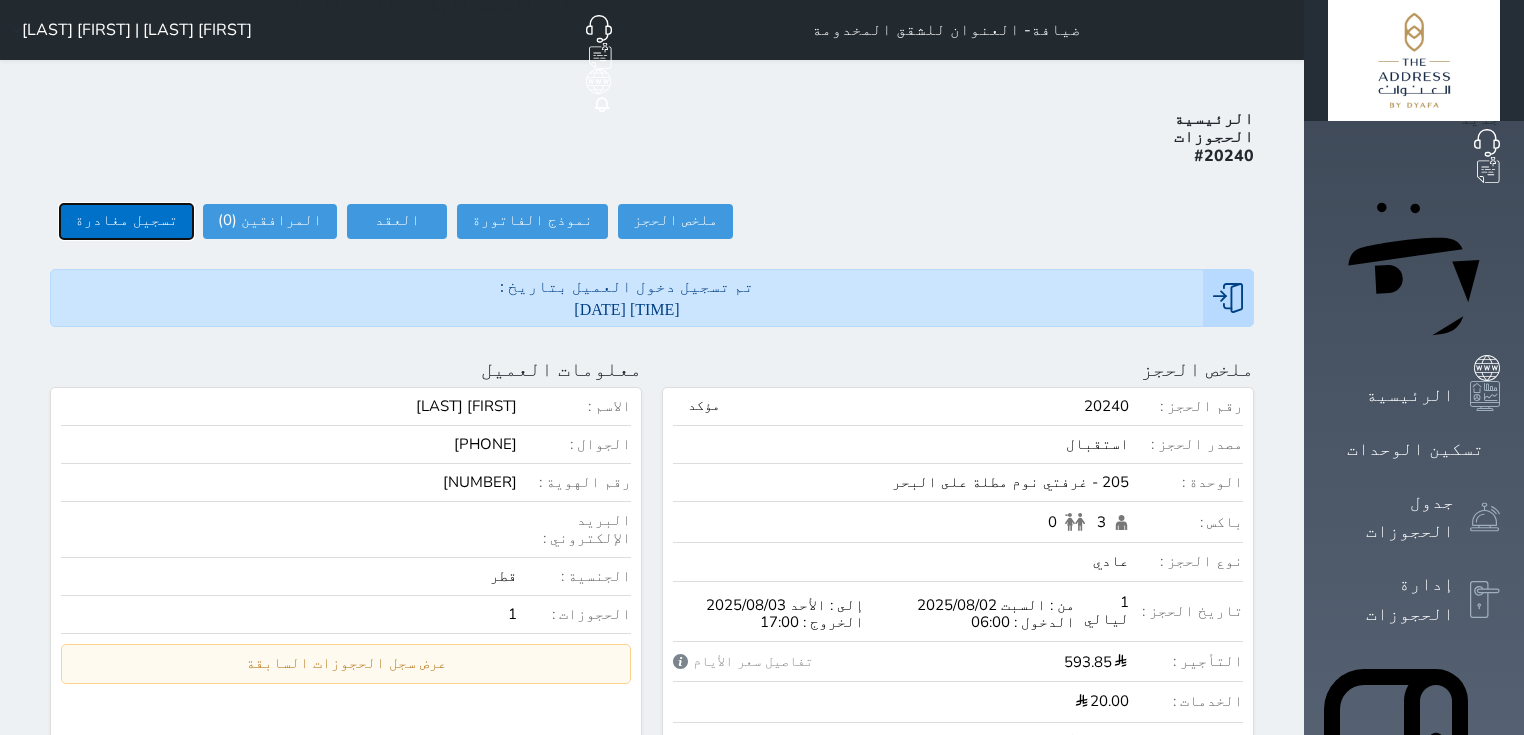 click on "تسجيل مغادرة" at bounding box center (126, 221) 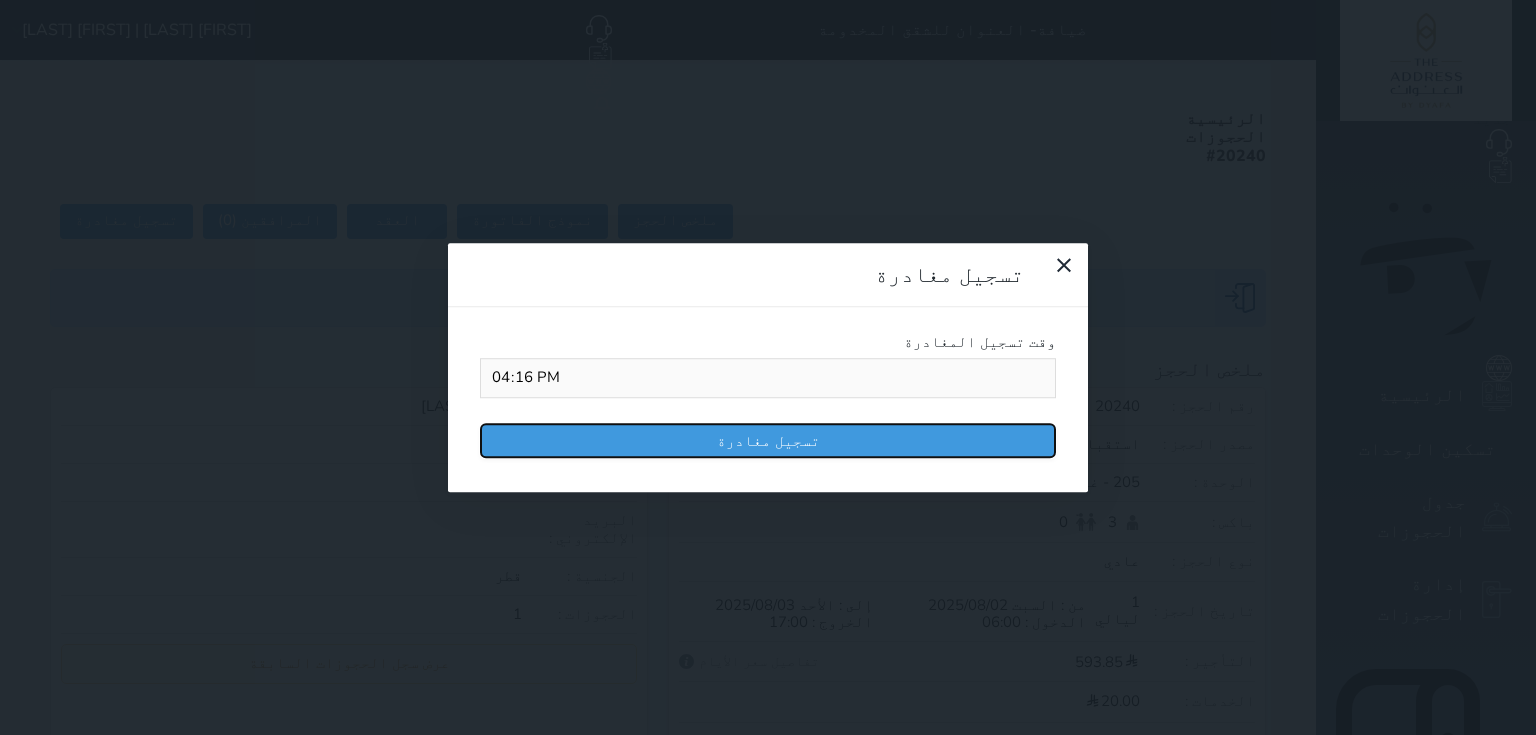 click on "تسجيل مغادرة" at bounding box center [768, 440] 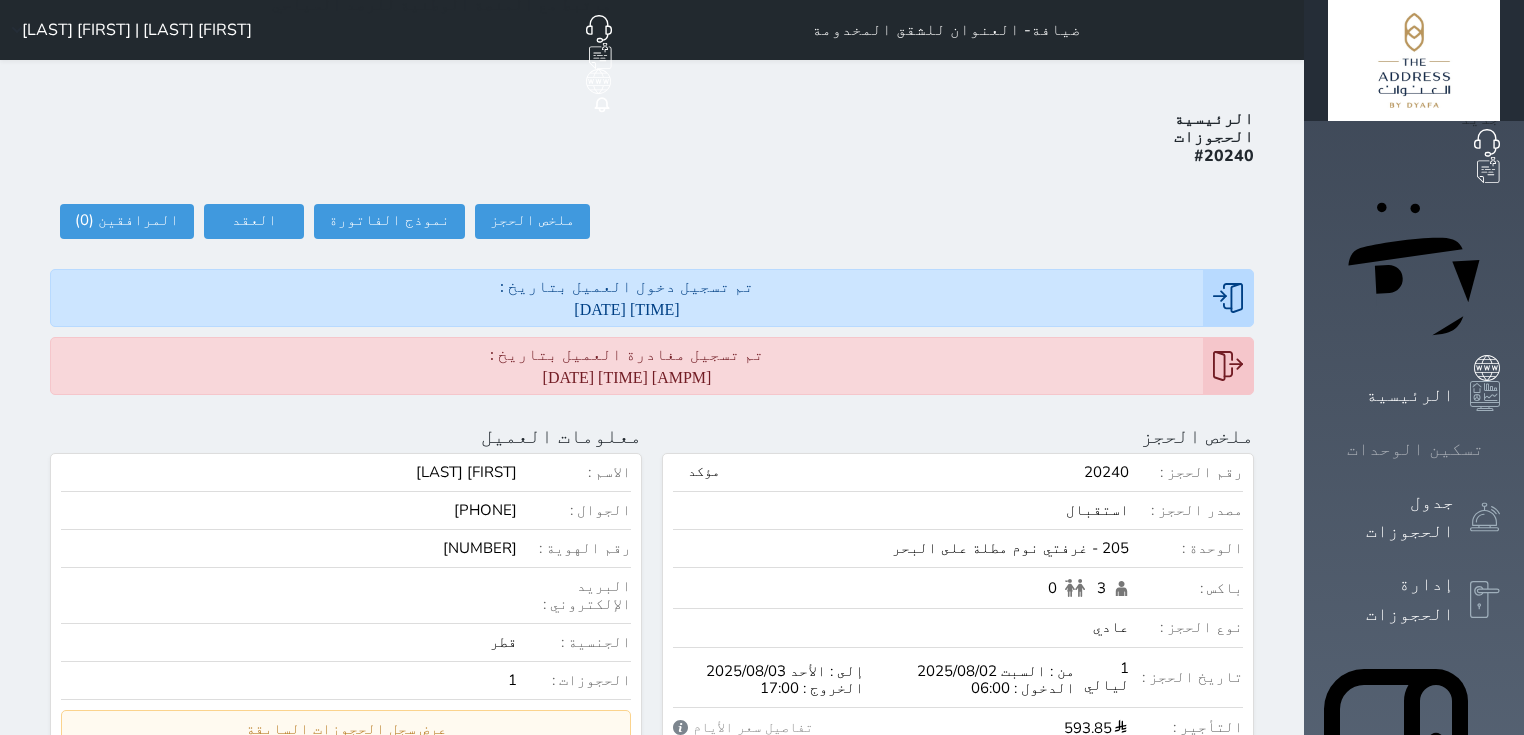 click on "تسكين الوحدات" at bounding box center (1415, 449) 